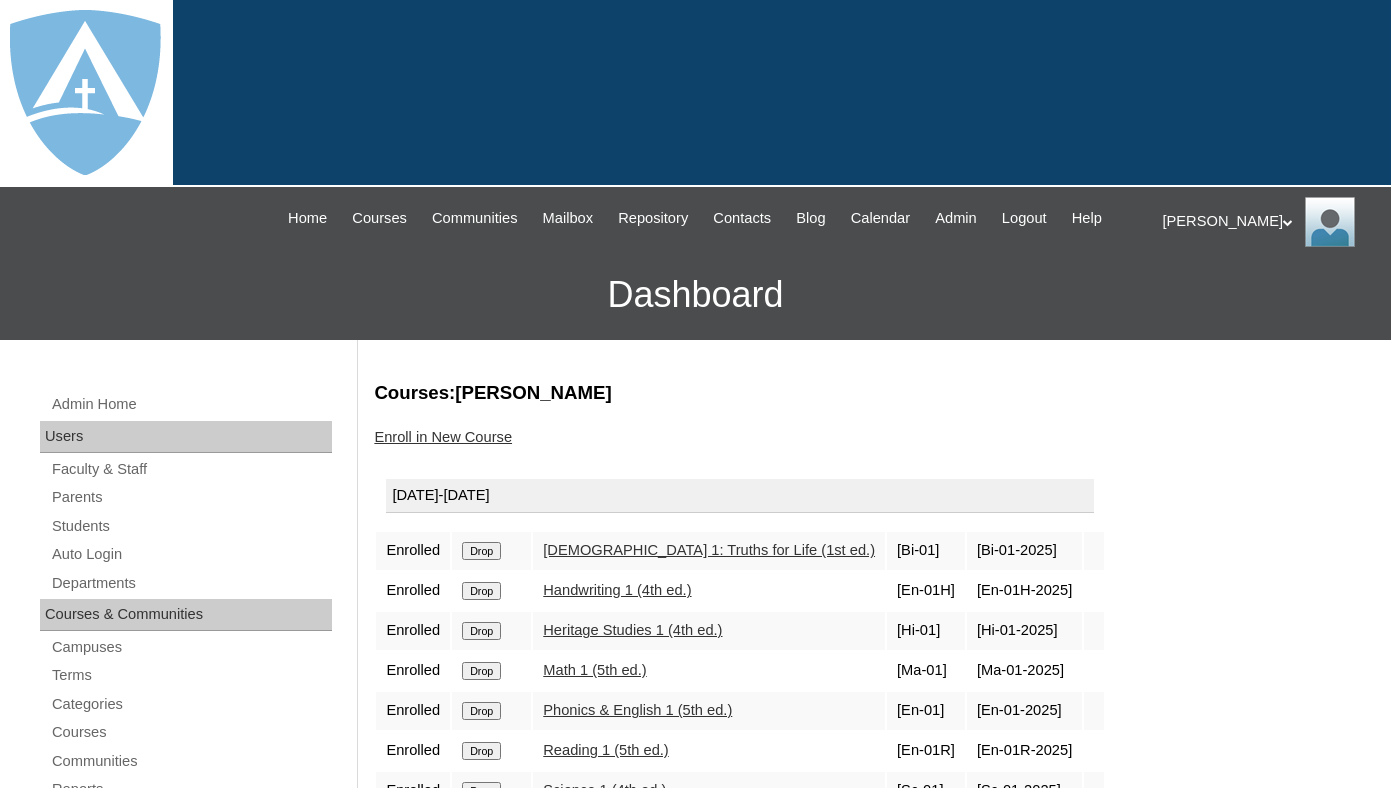 scroll, scrollTop: 150, scrollLeft: 0, axis: vertical 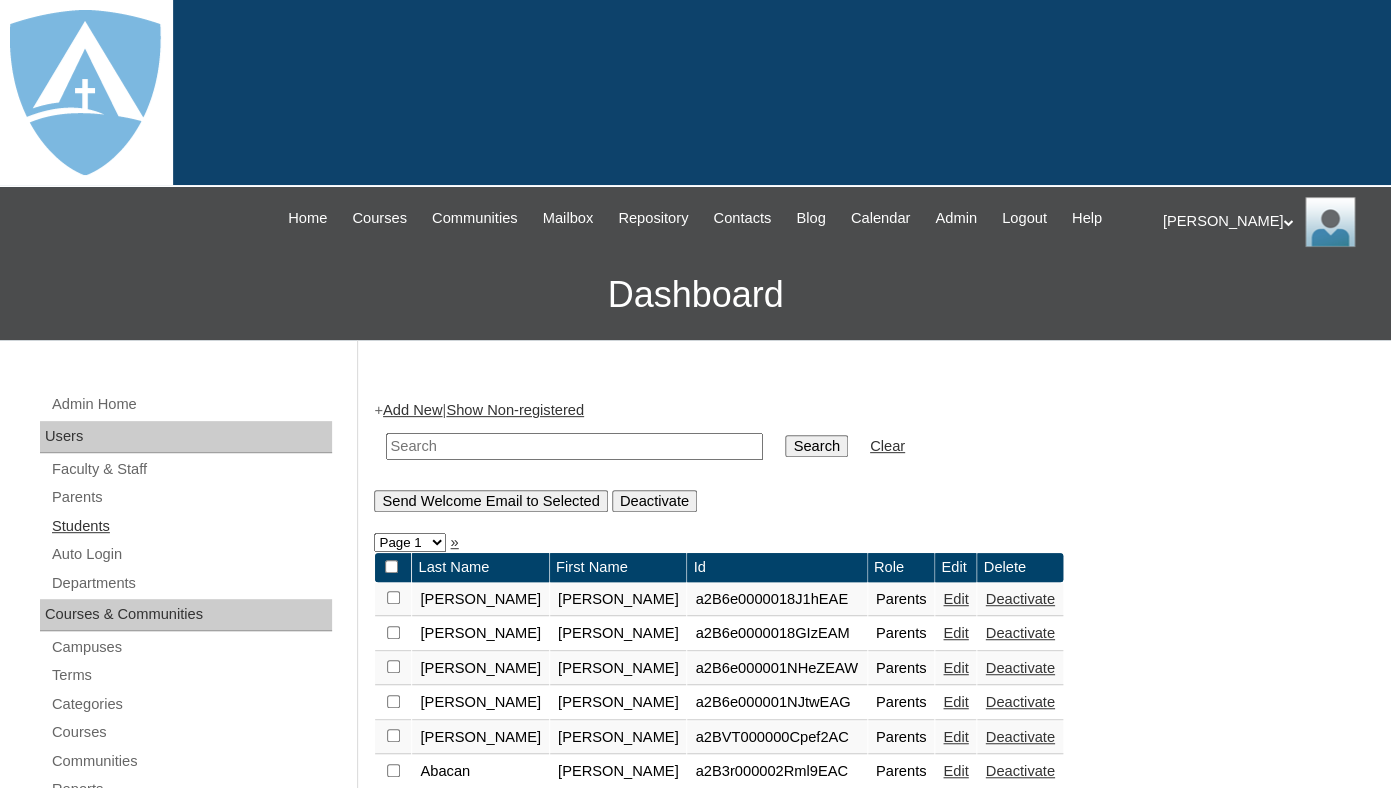 click on "Students" at bounding box center (191, 526) 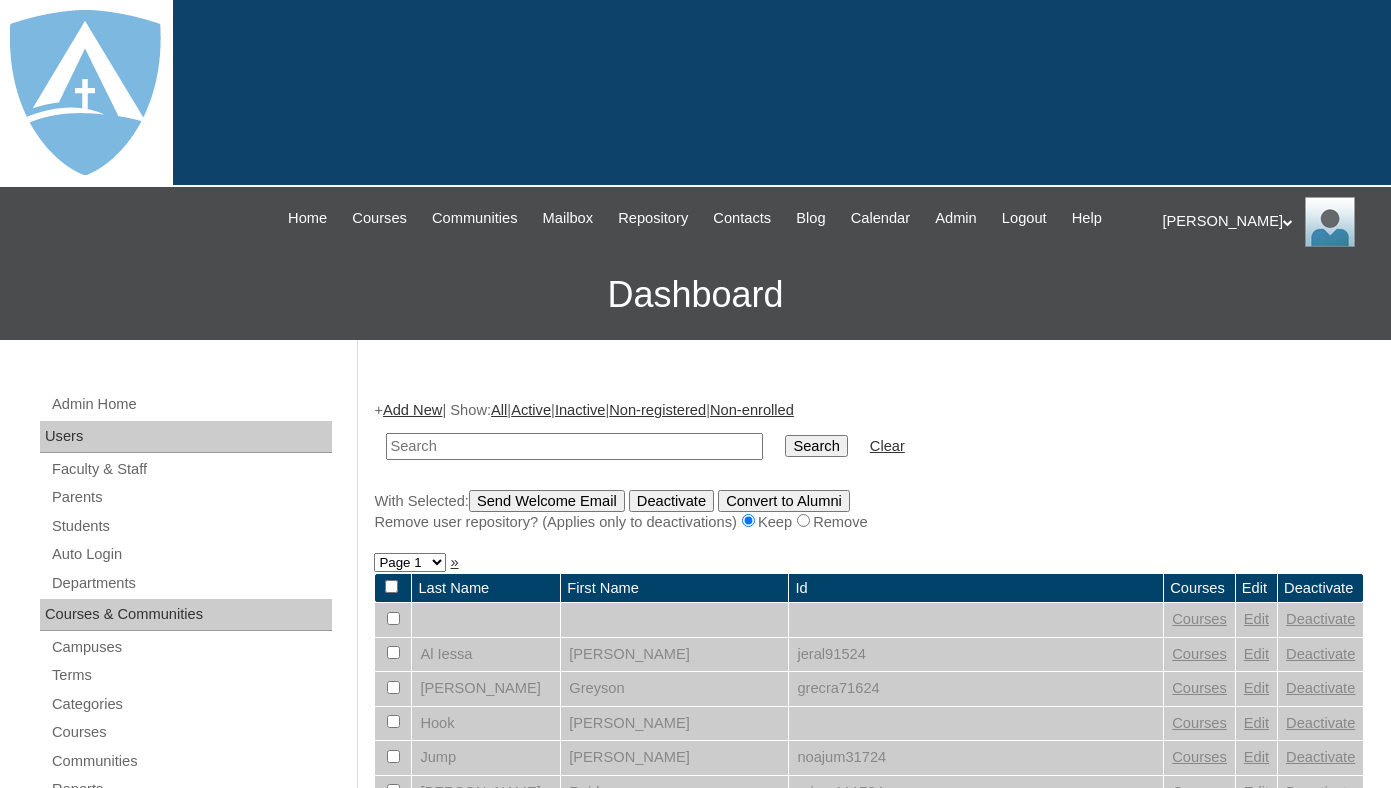 scroll, scrollTop: 0, scrollLeft: 0, axis: both 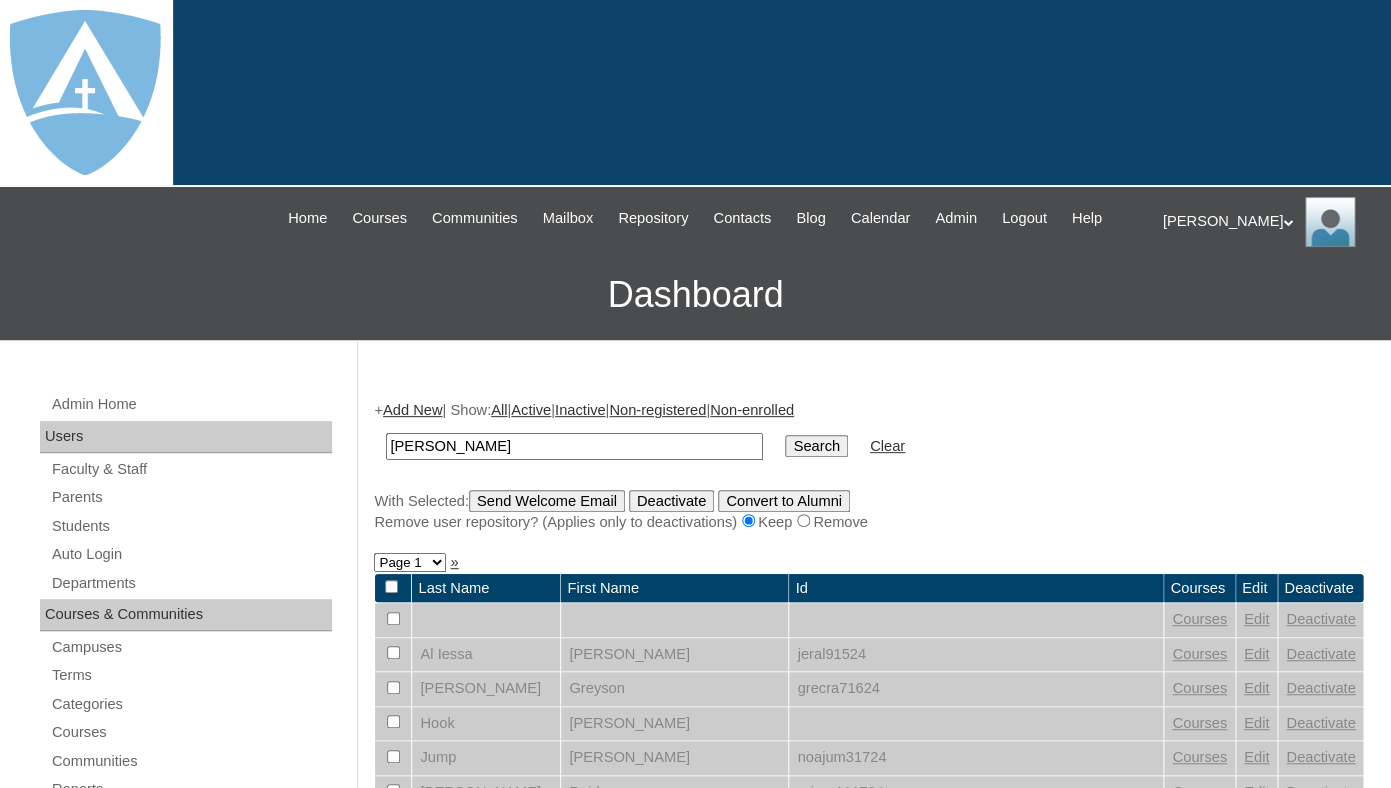 type on "jeremiah" 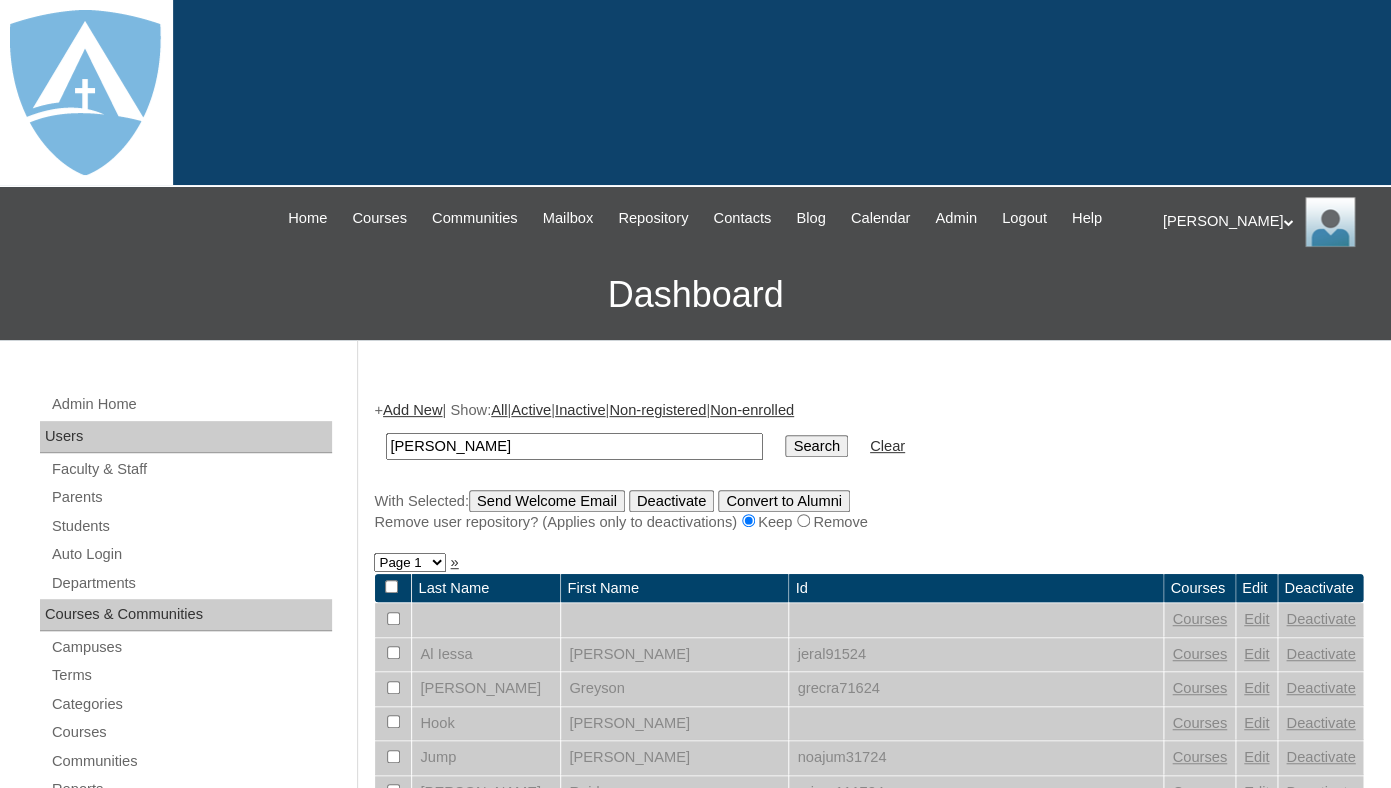 click on "Search" at bounding box center [816, 446] 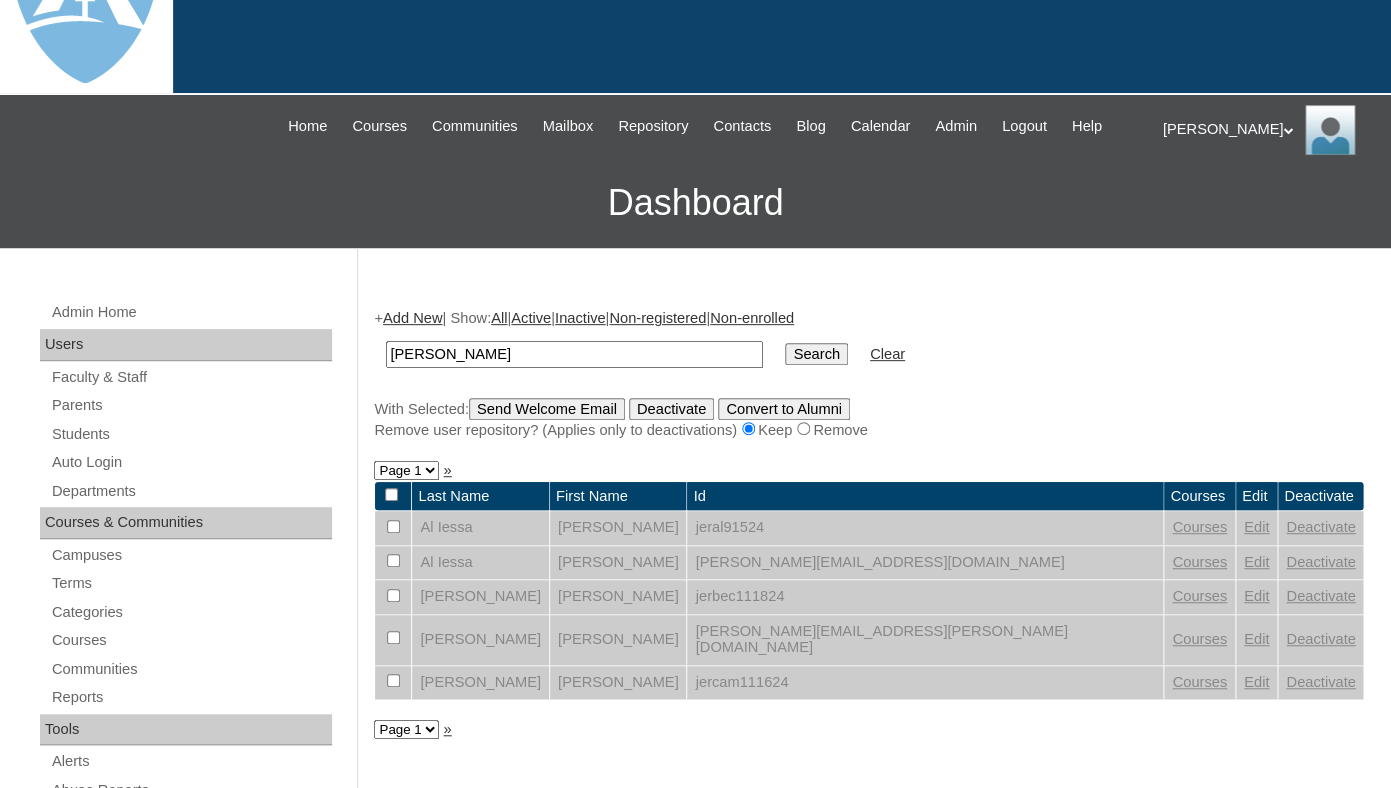 scroll, scrollTop: 140, scrollLeft: 0, axis: vertical 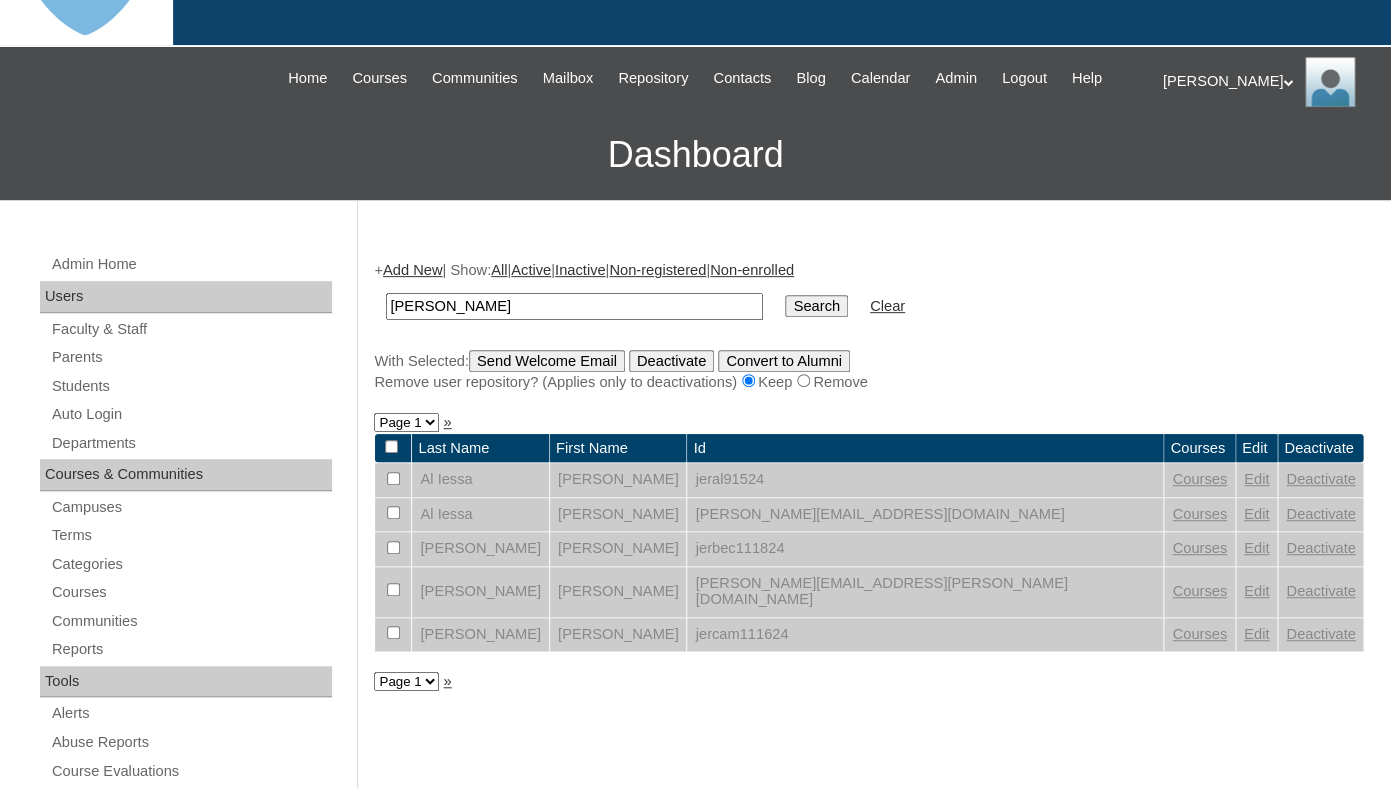 click on "Edit" at bounding box center (1256, 514) 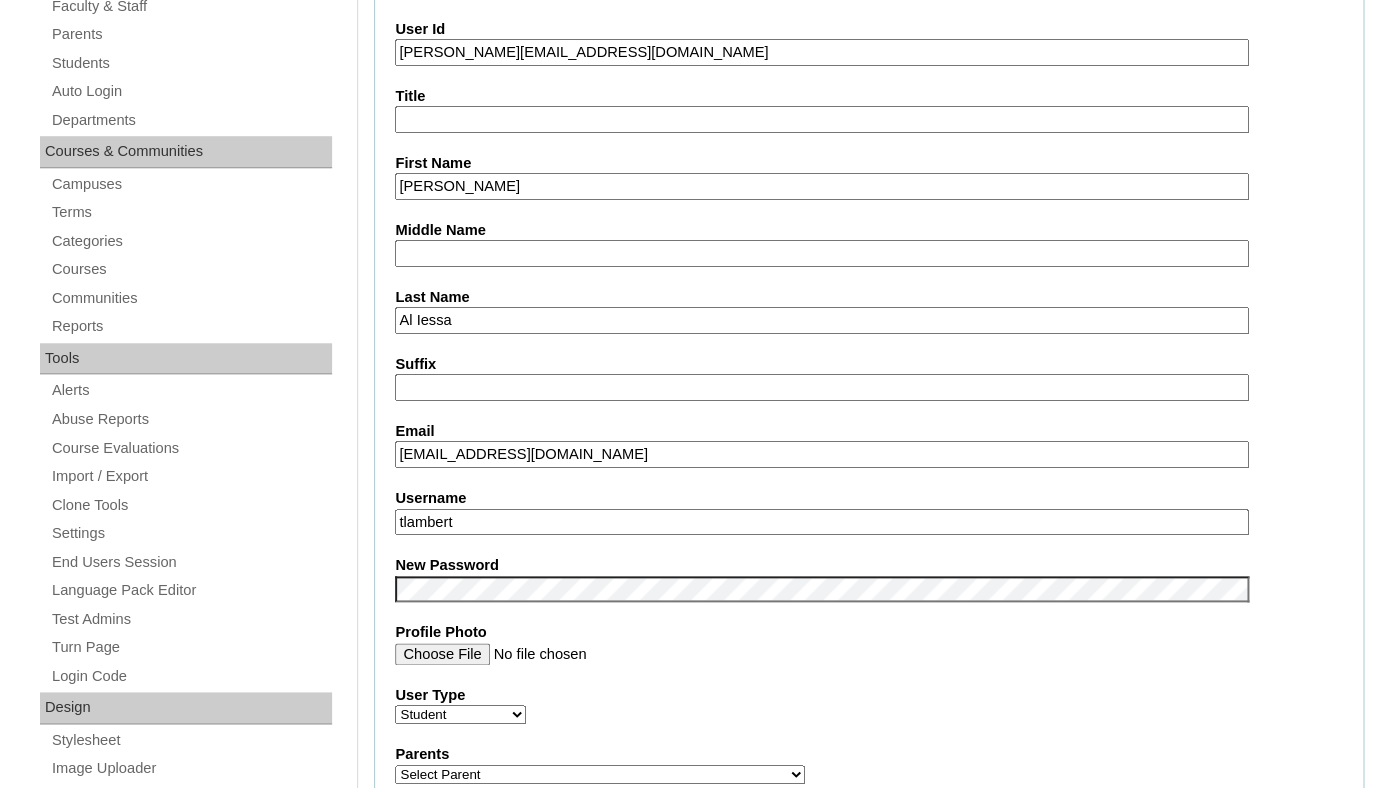 scroll, scrollTop: 505, scrollLeft: 0, axis: vertical 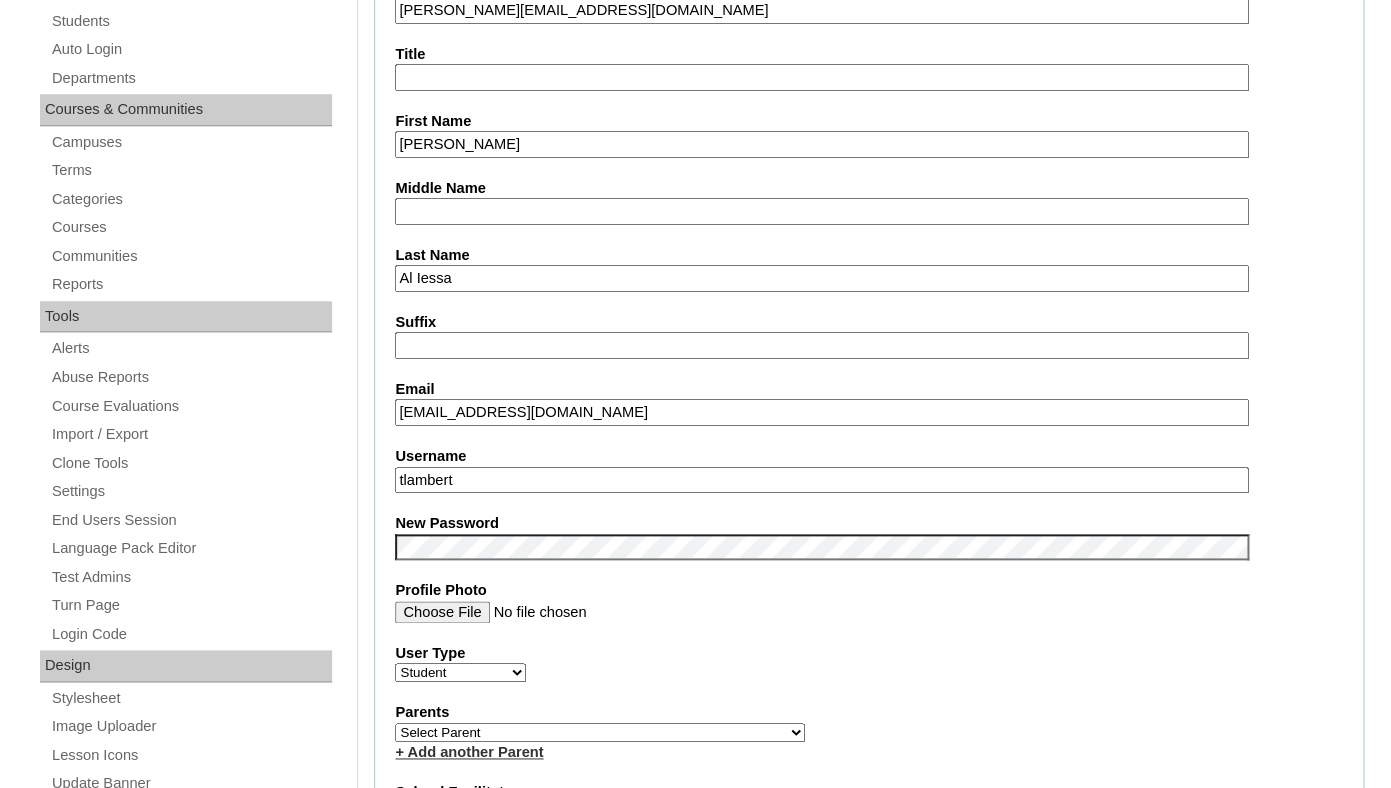 click on "jeremiah.aliessa@enlightiumstudent.com" at bounding box center [821, 10] 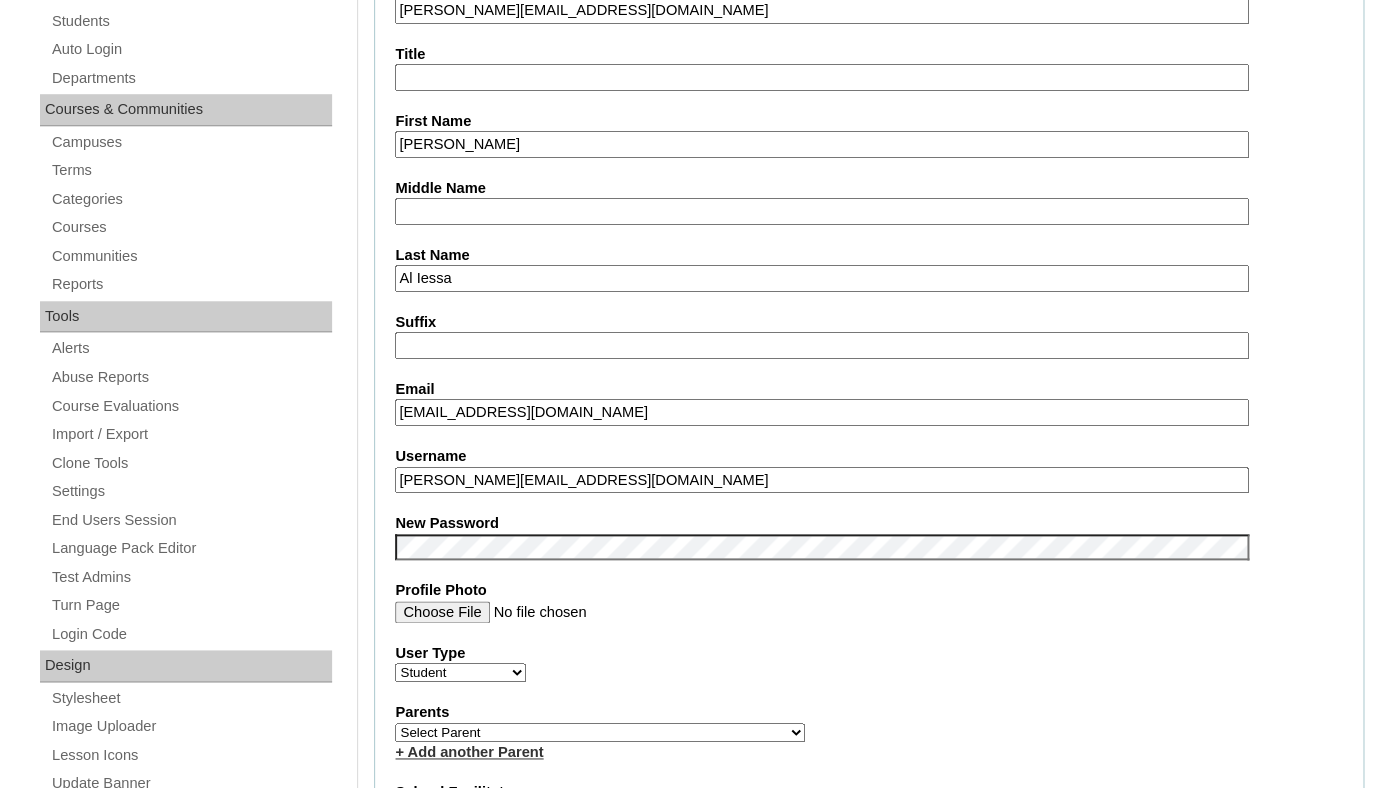 type on "jeremiah.aliessa@enlightiumstudent.com" 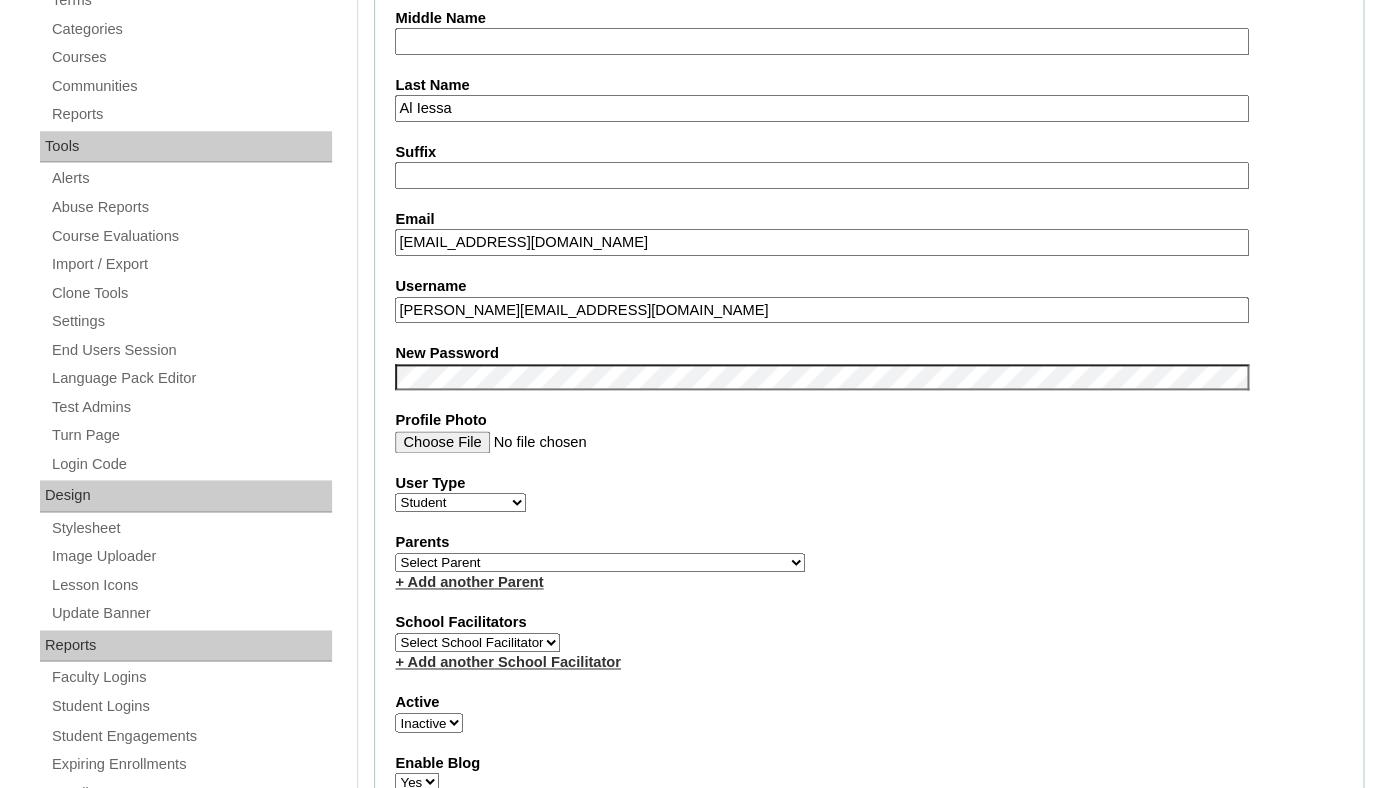 scroll, scrollTop: 705, scrollLeft: 0, axis: vertical 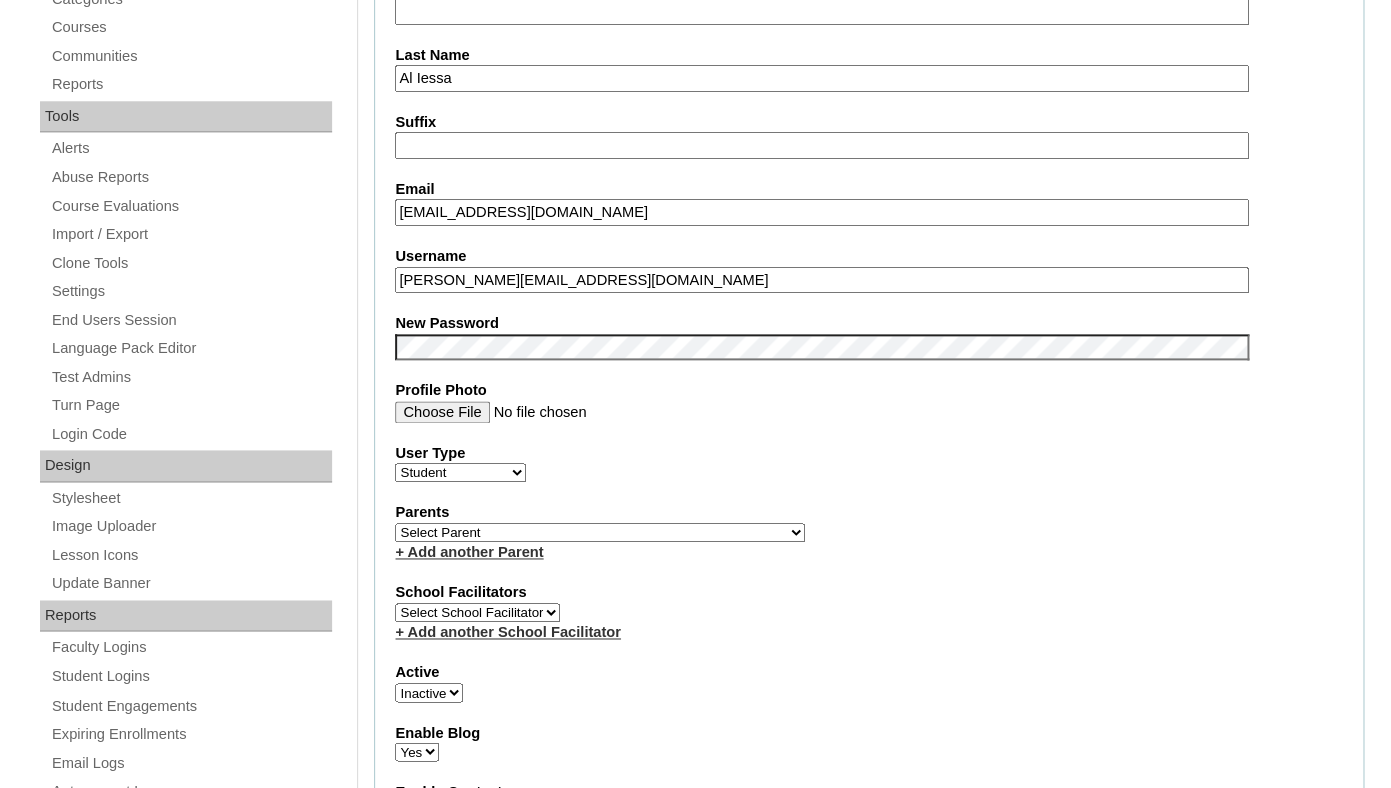 click on "Select Parent
Garcia, Rosa
Labourdette, Jessica
Nicholson, Nicky
Valentin , Natisha
Velazquez , Darlene
Abacan, Esther Joy
Abankwa, Rita
Abelson, Erika
Acuna, Anessa
Adamczyk, Holly
Adams, Tiffany
Aguas, Glenn
Agustin, Benjamin
Akintunde, Sade
Ako-Mbo, Dr. Leslie
Ako-Mbo, Dr. Leslie
Al Iessa, Rebeca
Alamillo, Mariah
Alejo, Azia
Allen, Kelly
Allen, Kendric
Allen, Morgan
Almasan, Kristen
Alonso, Joane
Alvarado, Alexis
Alvarado, Jannet
Alvarez, Marcela
Amador, Miguel
Amador, Sharon
Ambion, Alvin
Anderson, Maryann
Angell, Dustin
Anthony , Terrance
April , Stone
Araneta-Rodriguez, Rica
Arceo, Anthony
Ardashahi, Rameil
Argueta, Casandra
Arguijo, Robyn
Arias, Liliana
Armada, Shadieh
Ashdown, Caitlin
Atkins, Lynn" at bounding box center [600, 532] 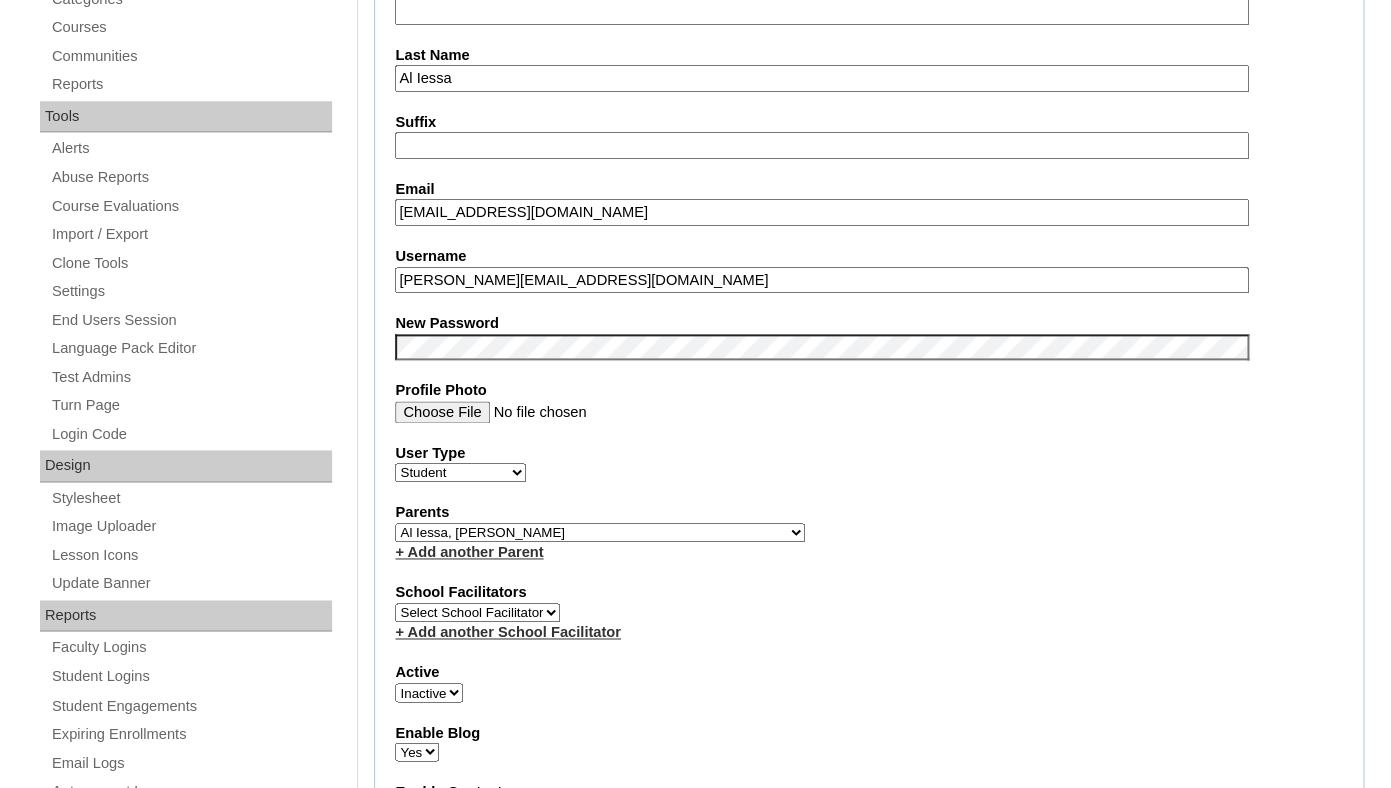 click on "Al Iessa, Rebeca" at bounding box center [0, 0] 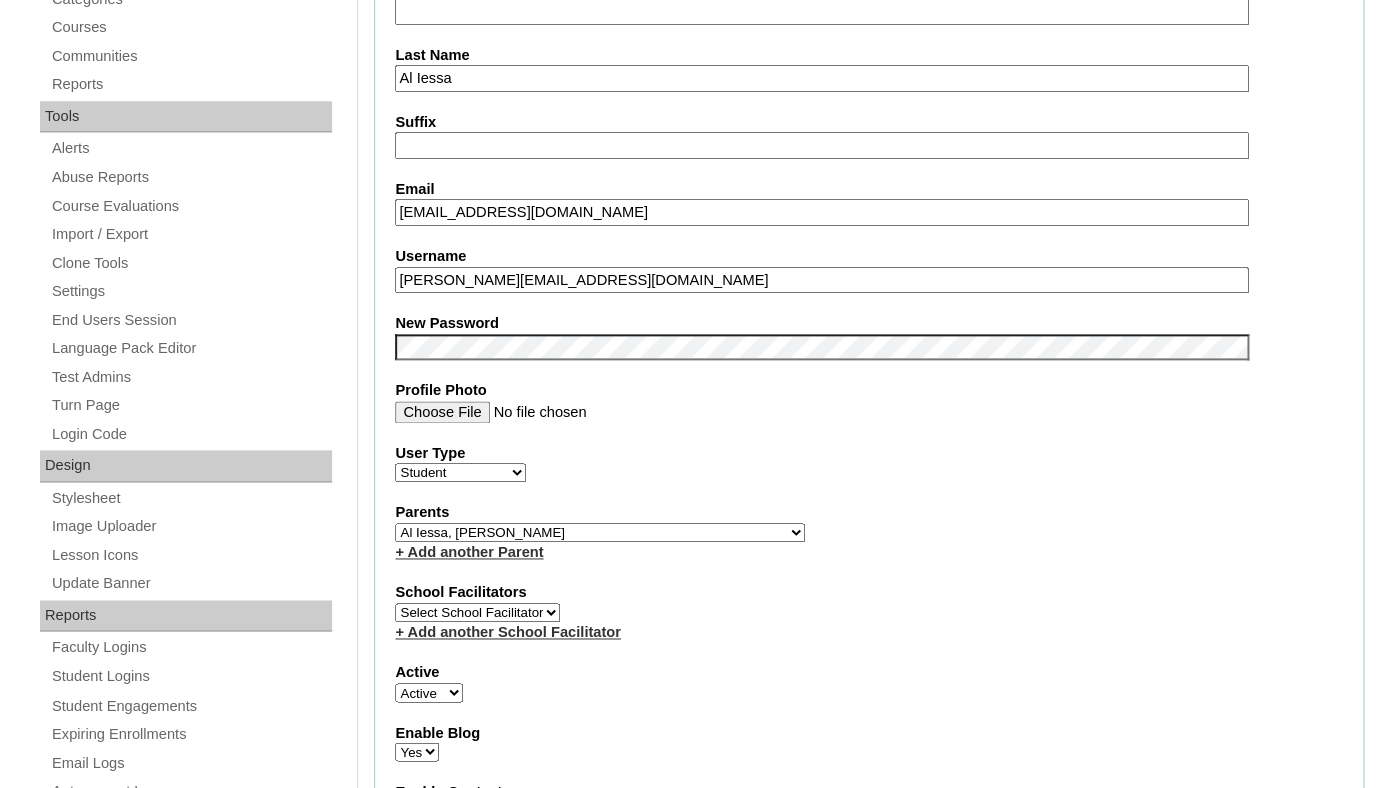 click on "Active" at bounding box center (0, 0) 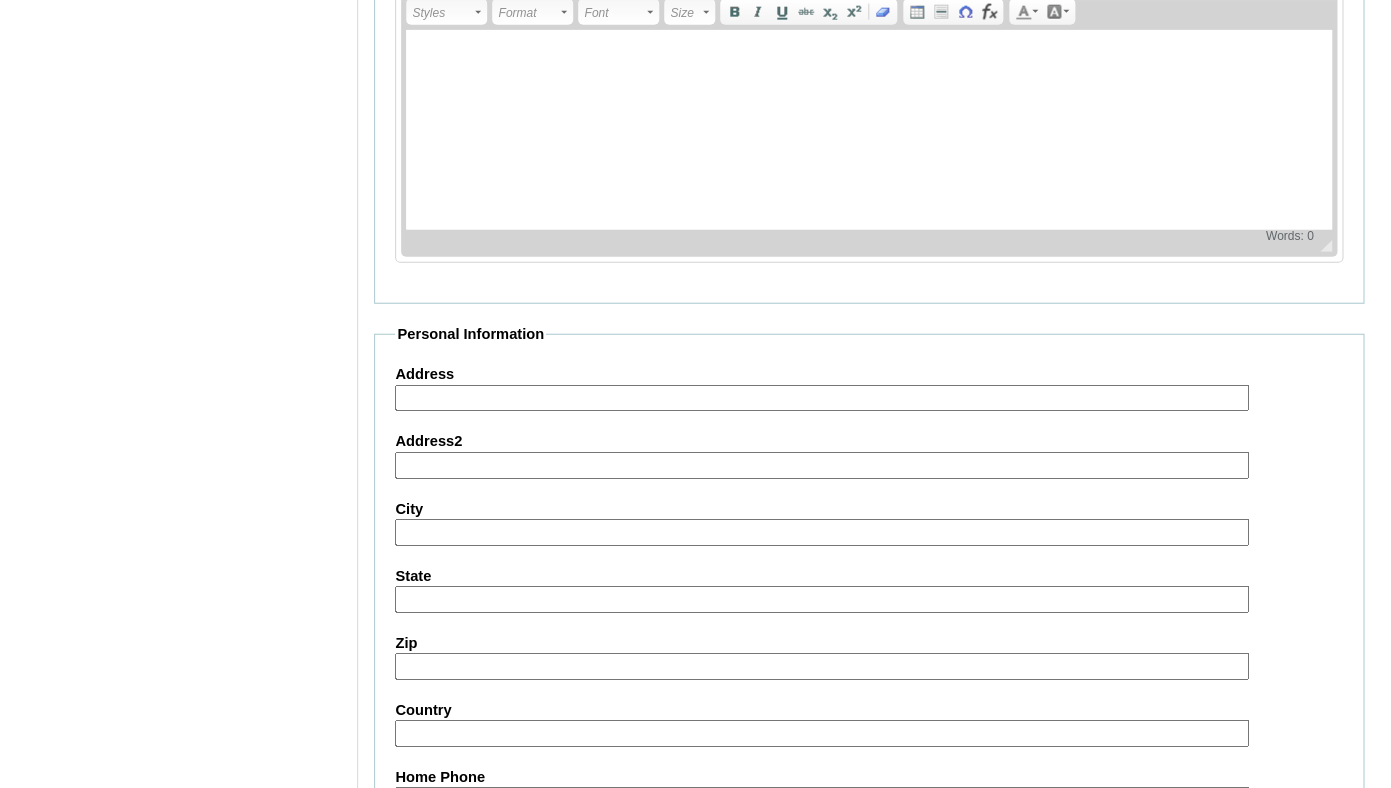 scroll, scrollTop: 2398, scrollLeft: 0, axis: vertical 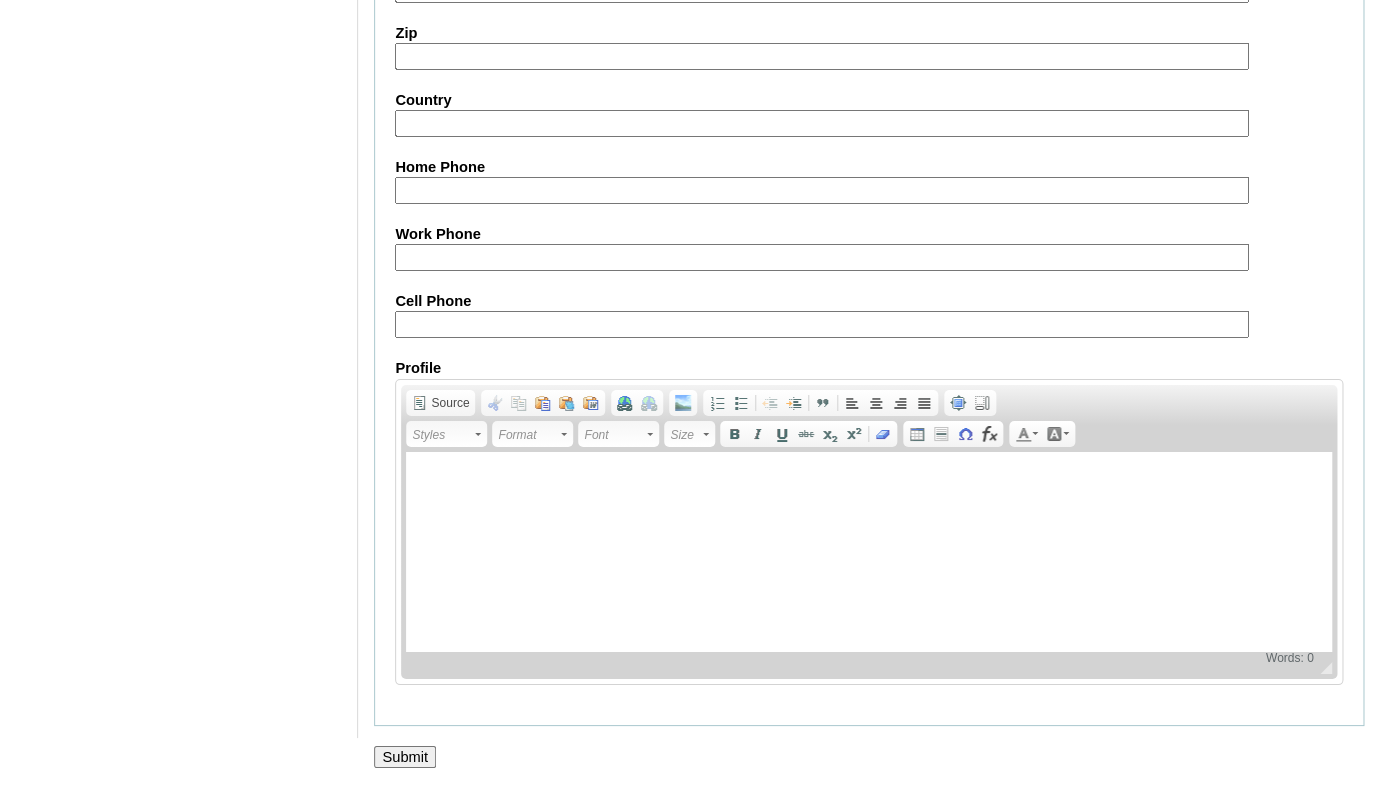 click on "Submit" at bounding box center (405, 757) 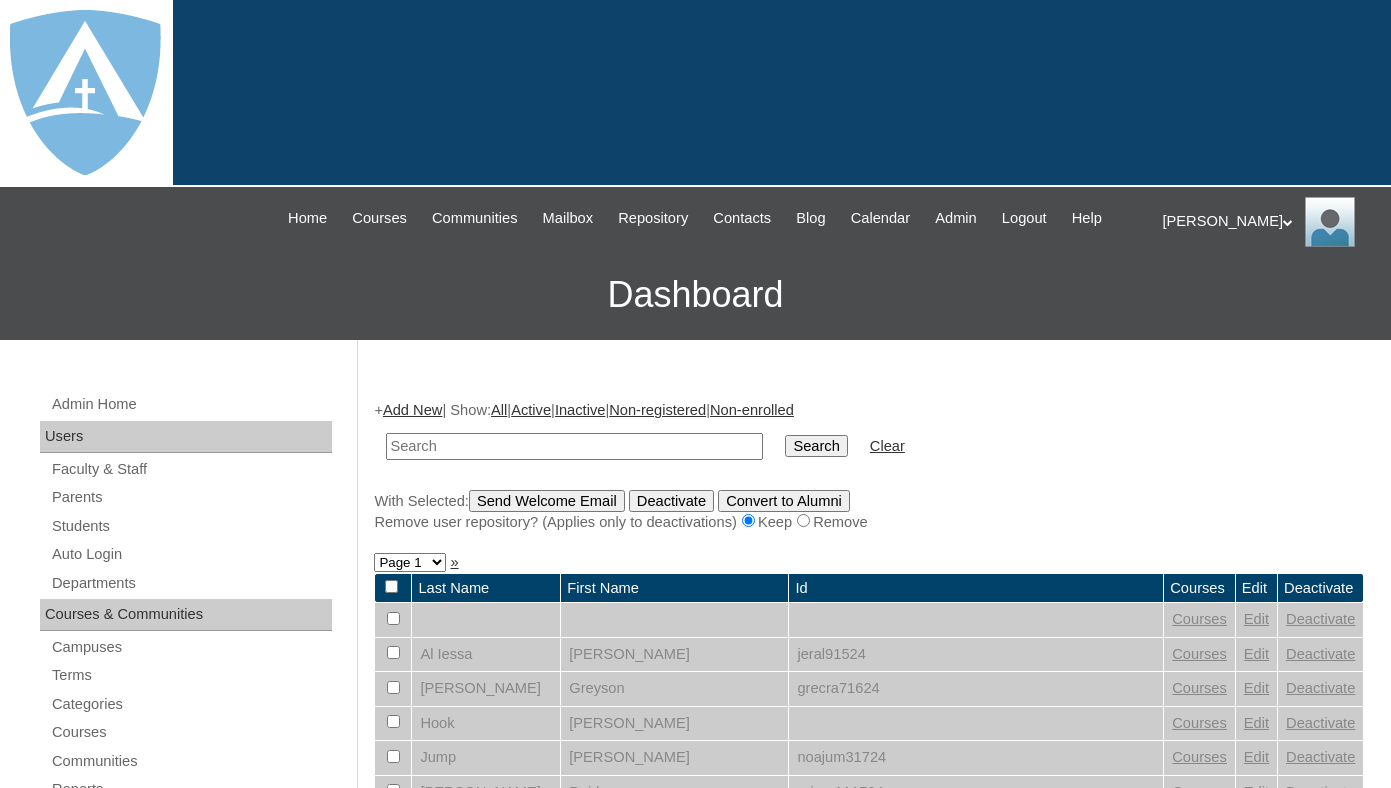 scroll, scrollTop: 0, scrollLeft: 0, axis: both 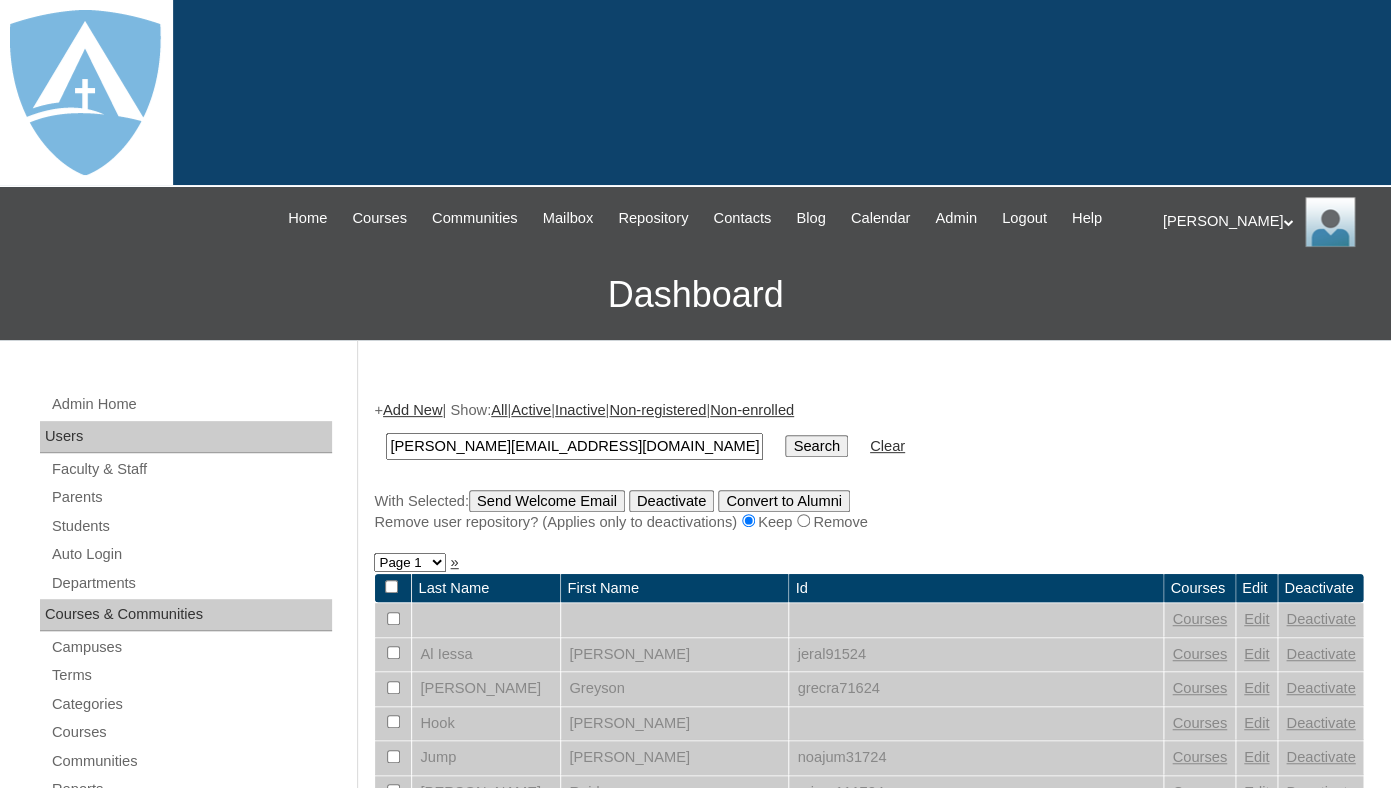 type on "[PERSON_NAME][EMAIL_ADDRESS][DOMAIN_NAME]" 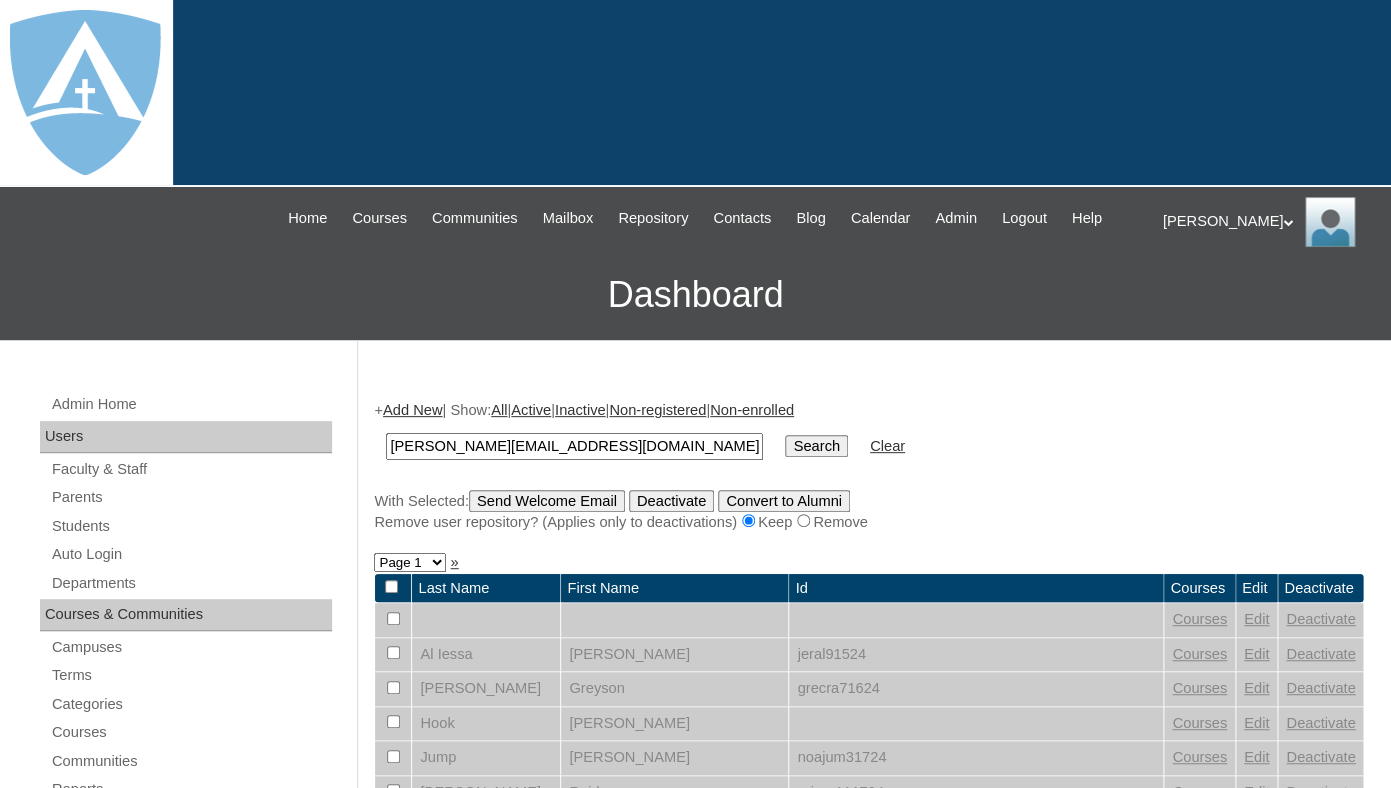click on "Search" at bounding box center (816, 446) 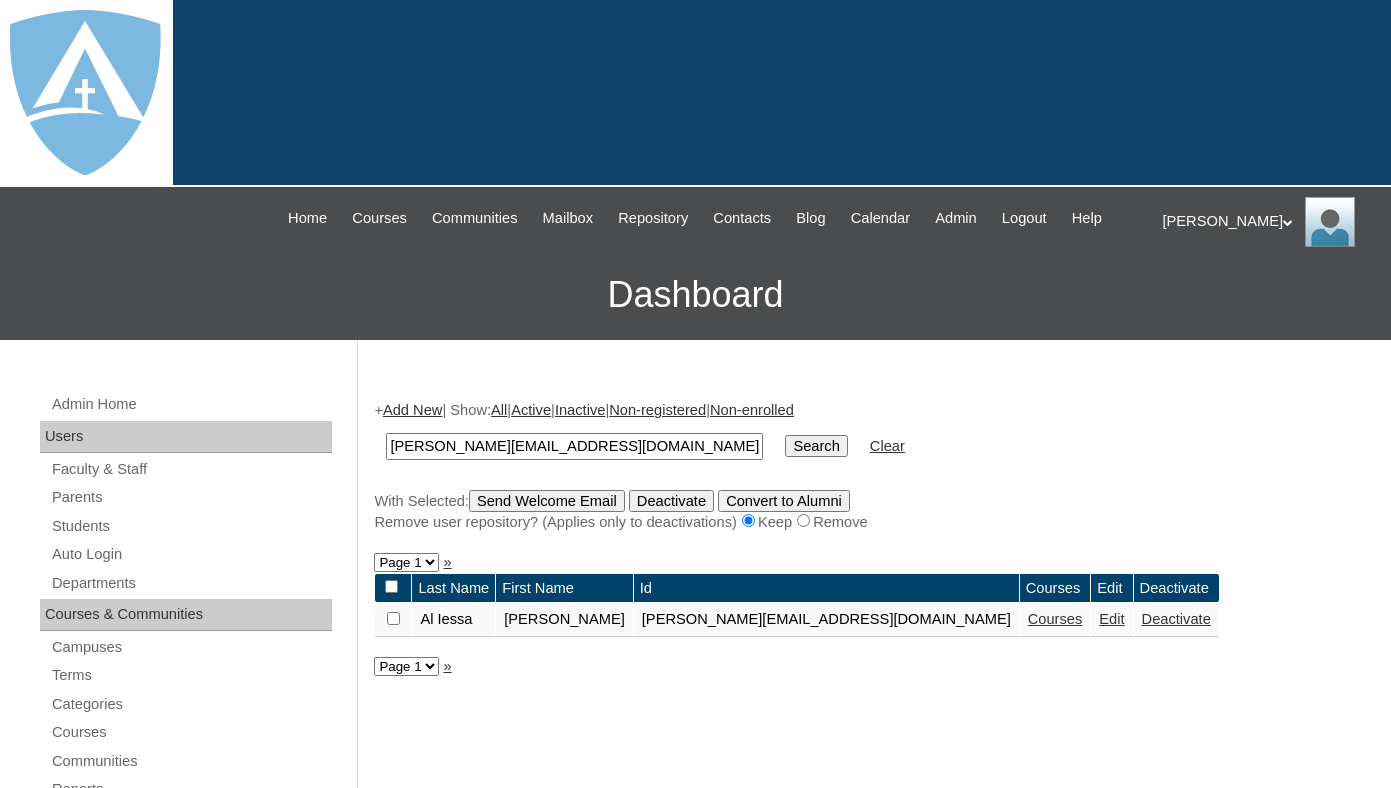 scroll, scrollTop: 0, scrollLeft: 0, axis: both 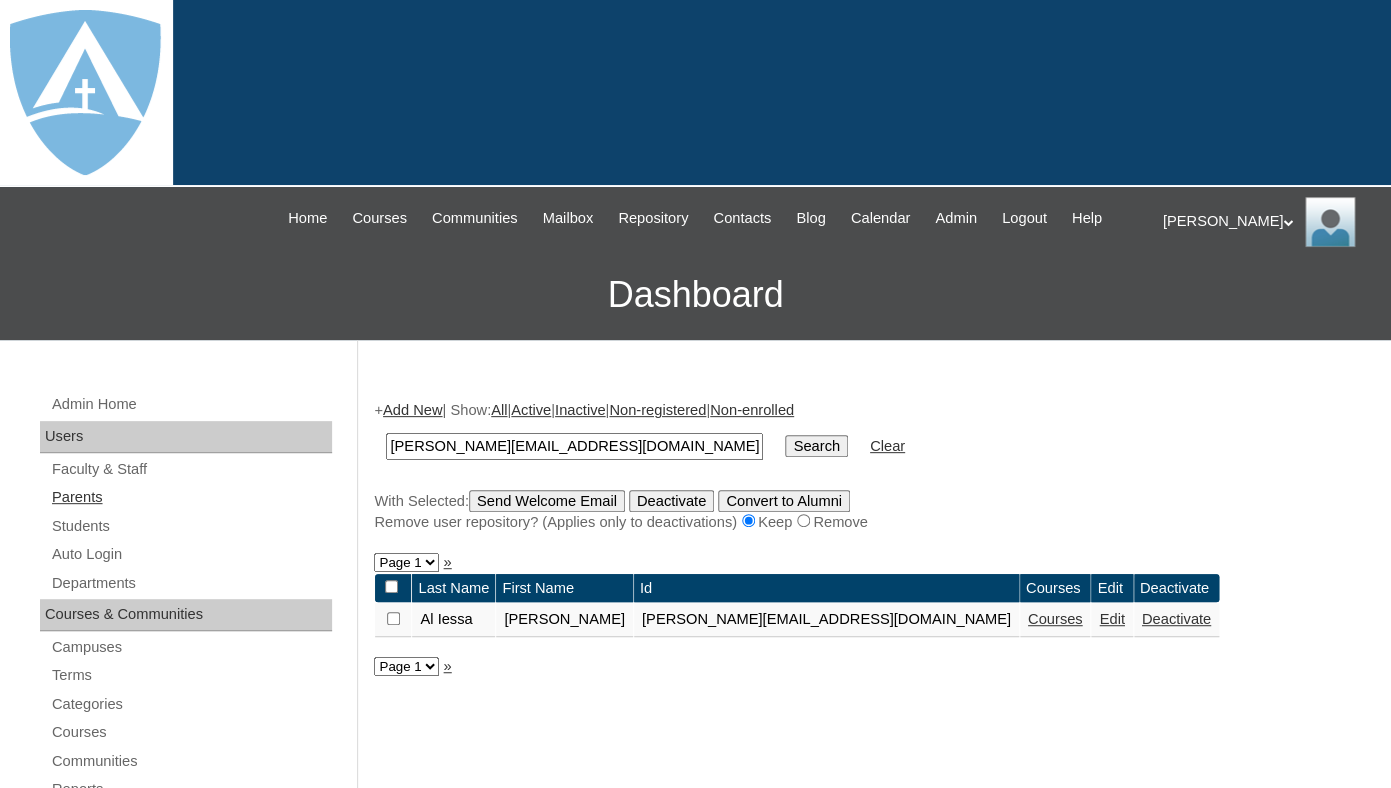 click on "Parents" at bounding box center [191, 497] 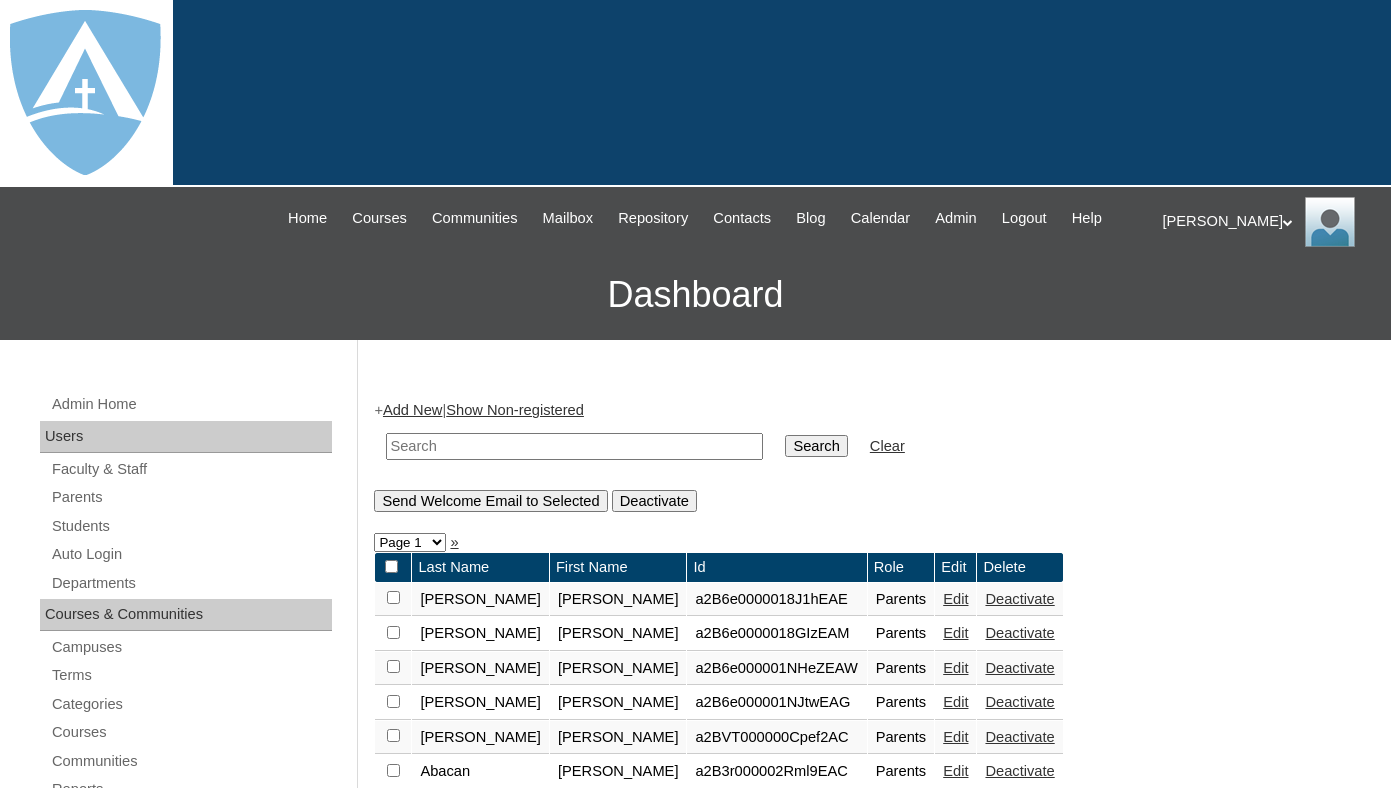scroll, scrollTop: 0, scrollLeft: 0, axis: both 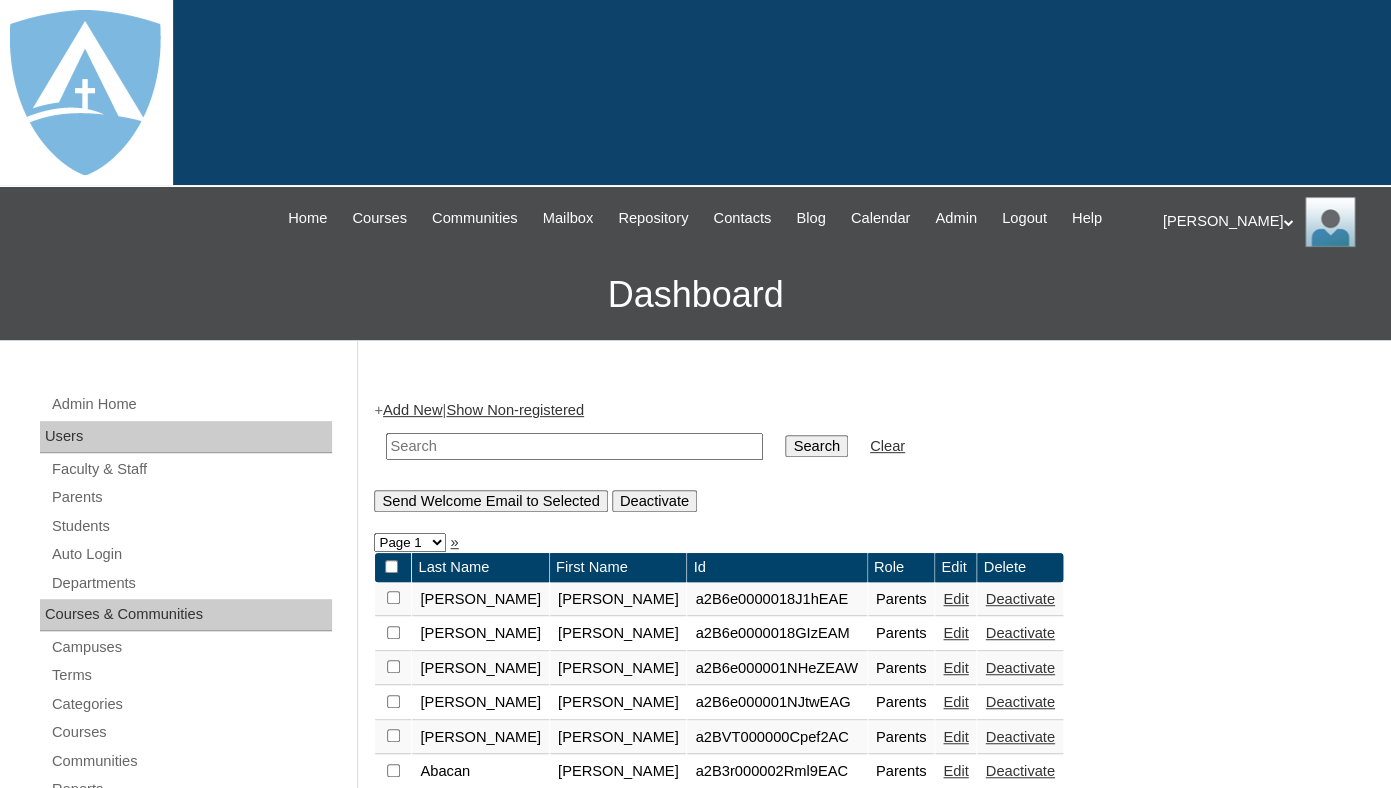 click at bounding box center (574, 446) 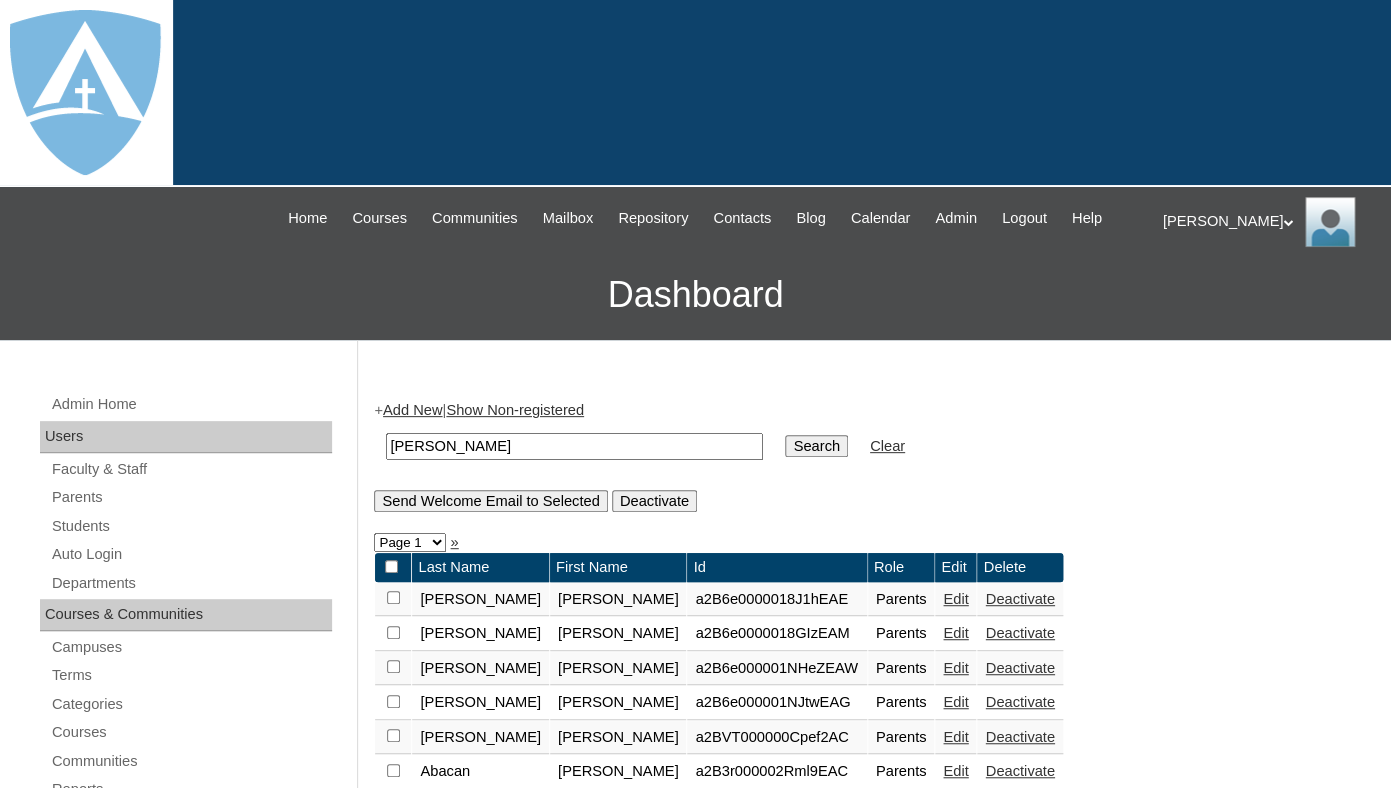 type on "[PERSON_NAME]" 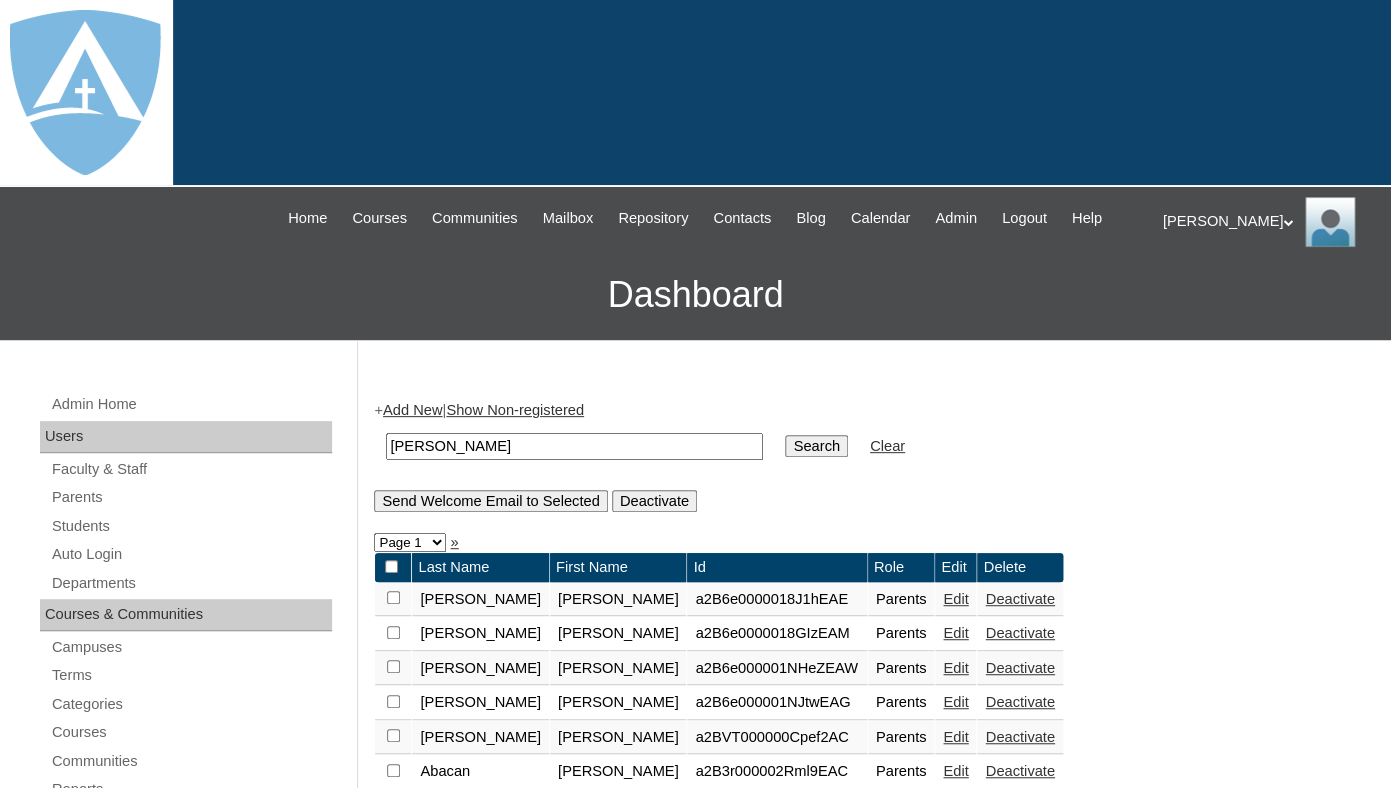 click on "Search" at bounding box center [816, 446] 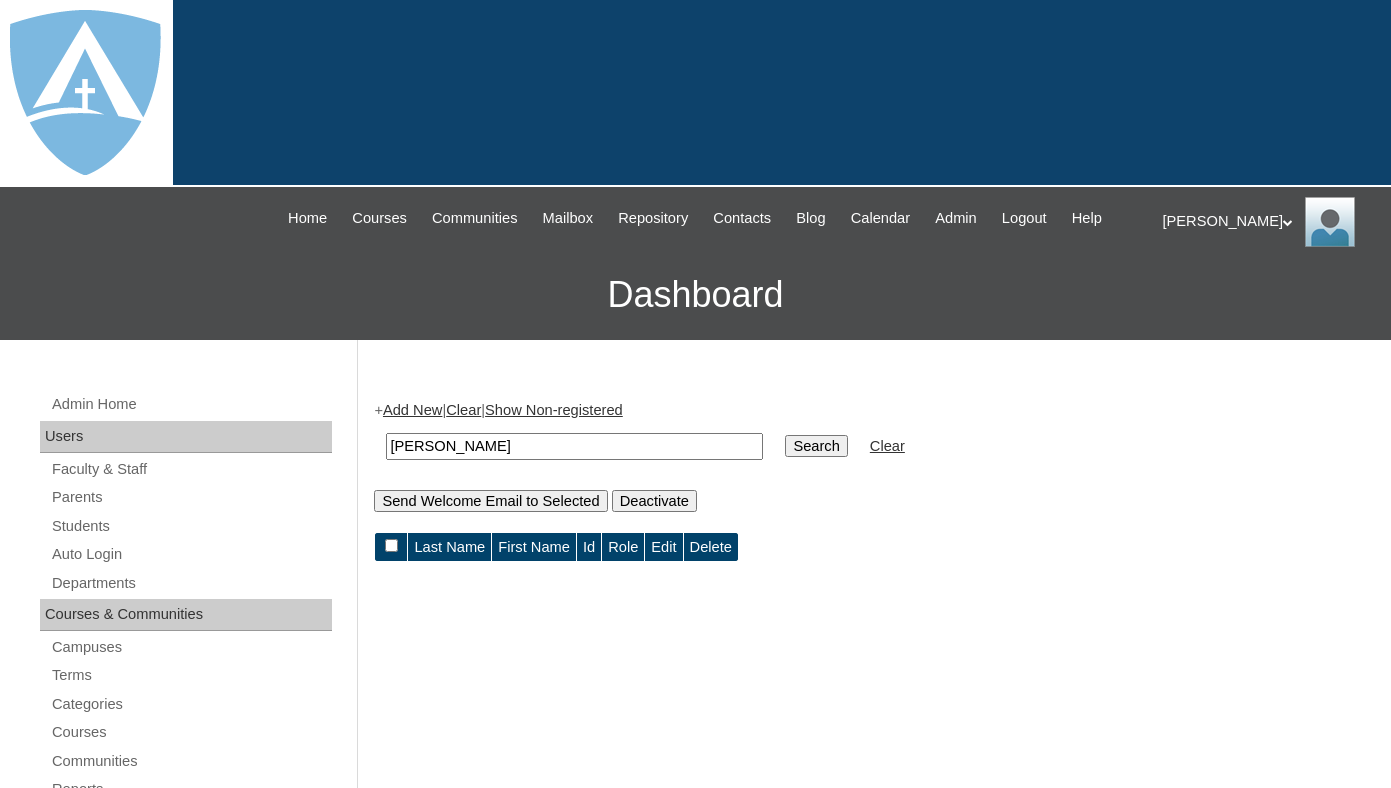 scroll, scrollTop: 0, scrollLeft: 0, axis: both 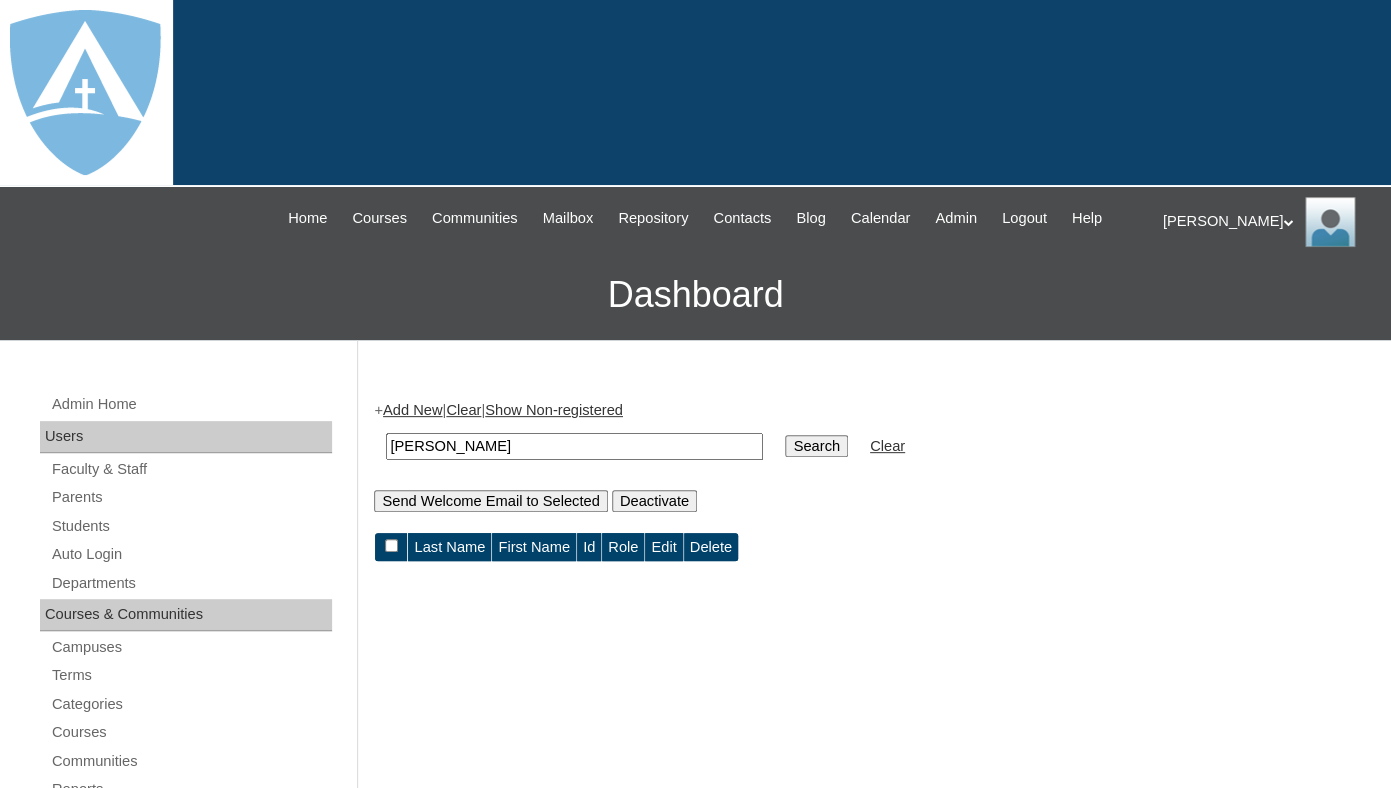 drag, startPoint x: 407, startPoint y: 467, endPoint x: 530, endPoint y: 467, distance: 123 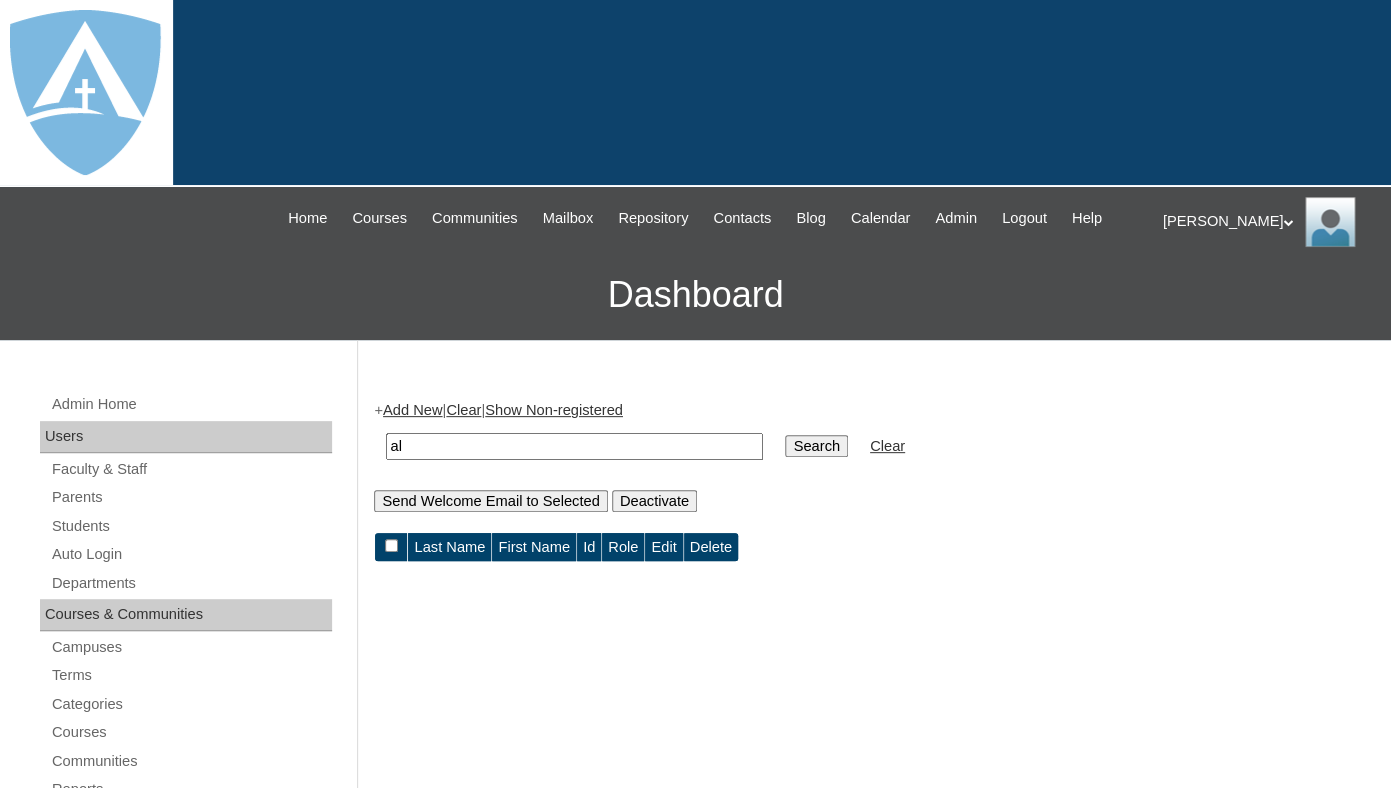 type on "al" 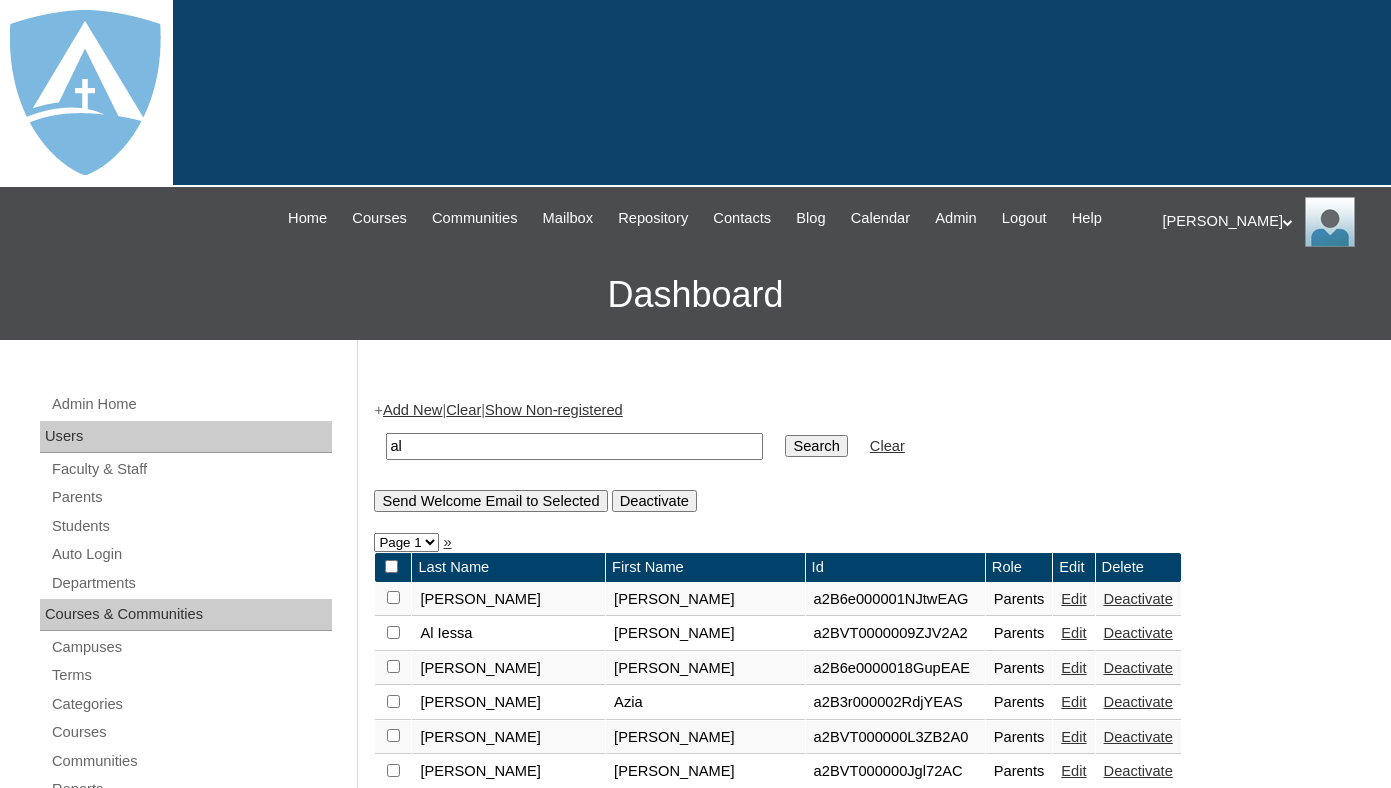 scroll, scrollTop: 0, scrollLeft: 0, axis: both 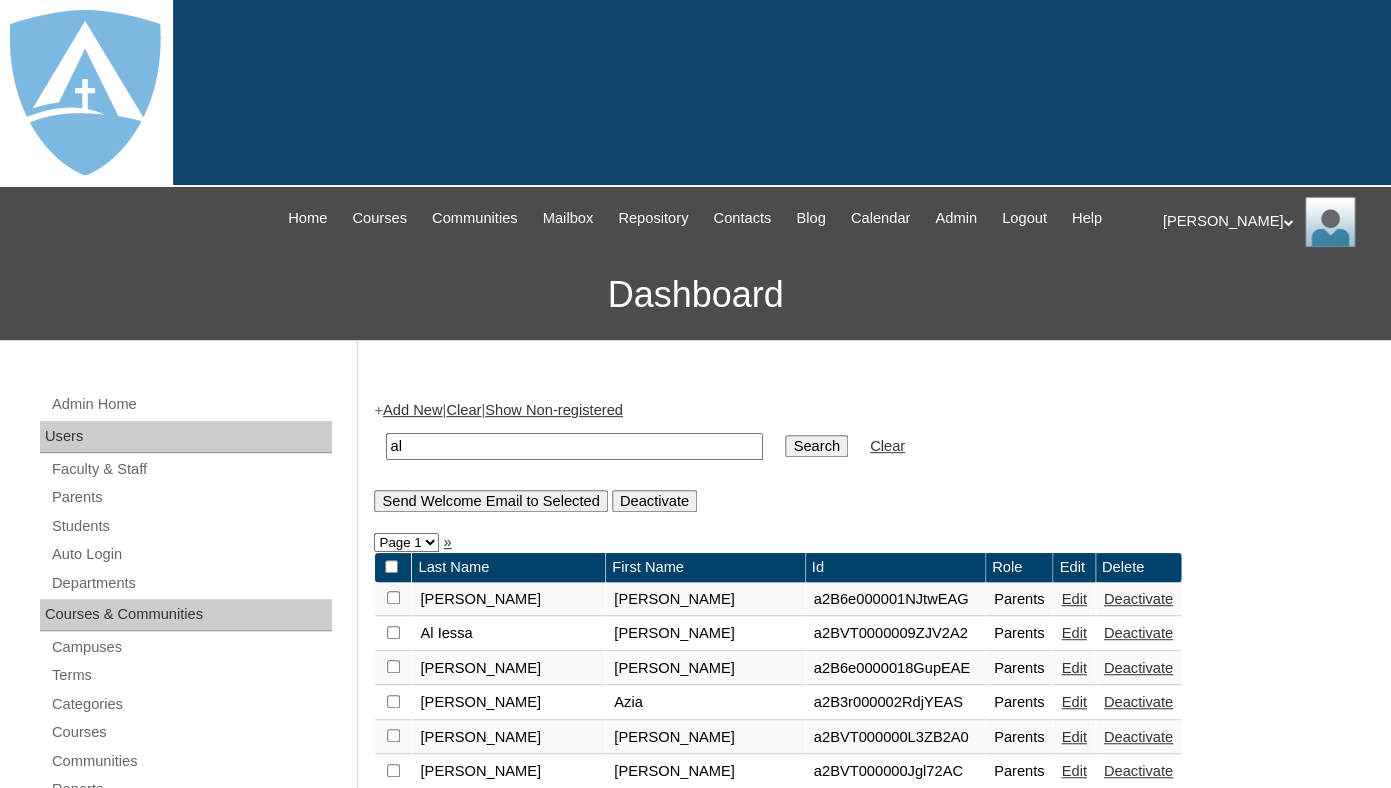 click on "al" at bounding box center [574, 446] 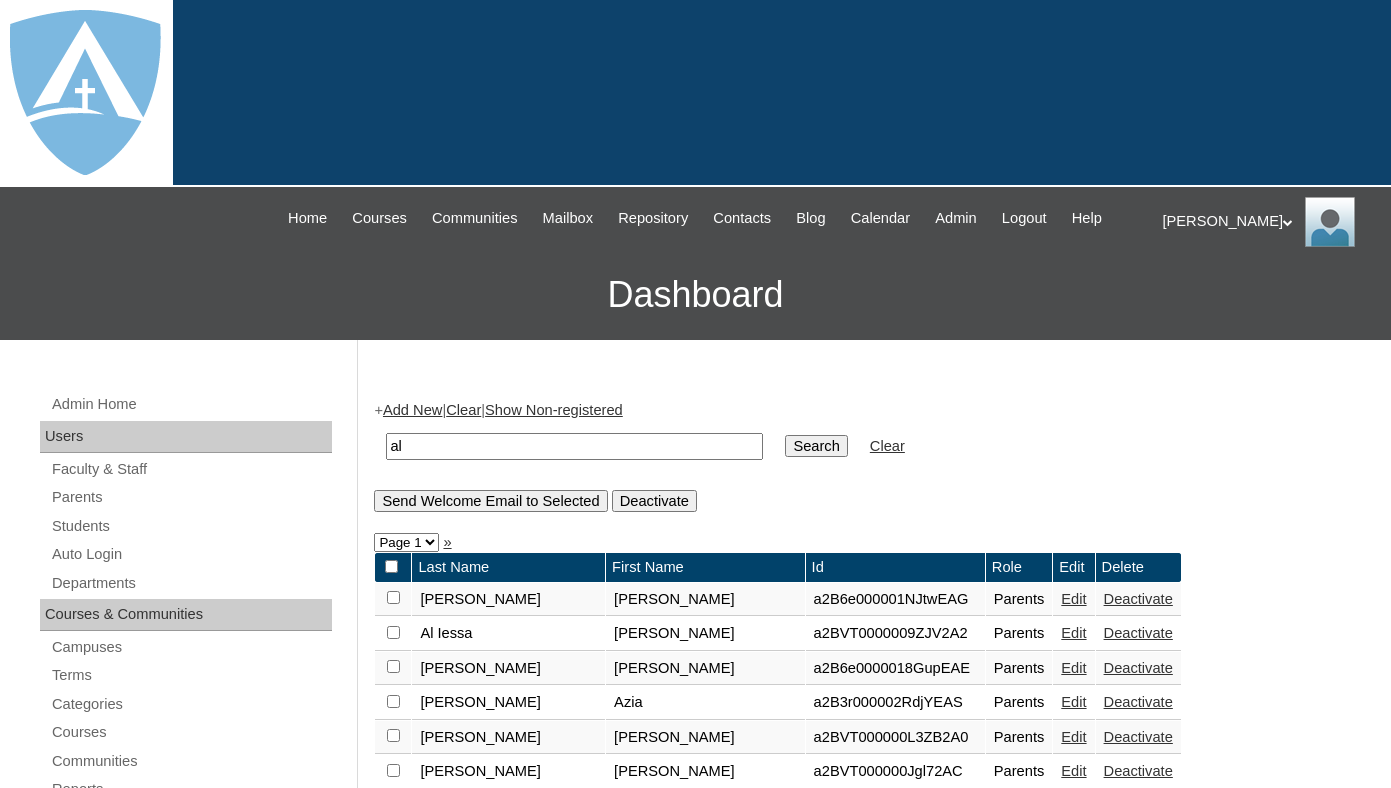 scroll, scrollTop: 0, scrollLeft: 0, axis: both 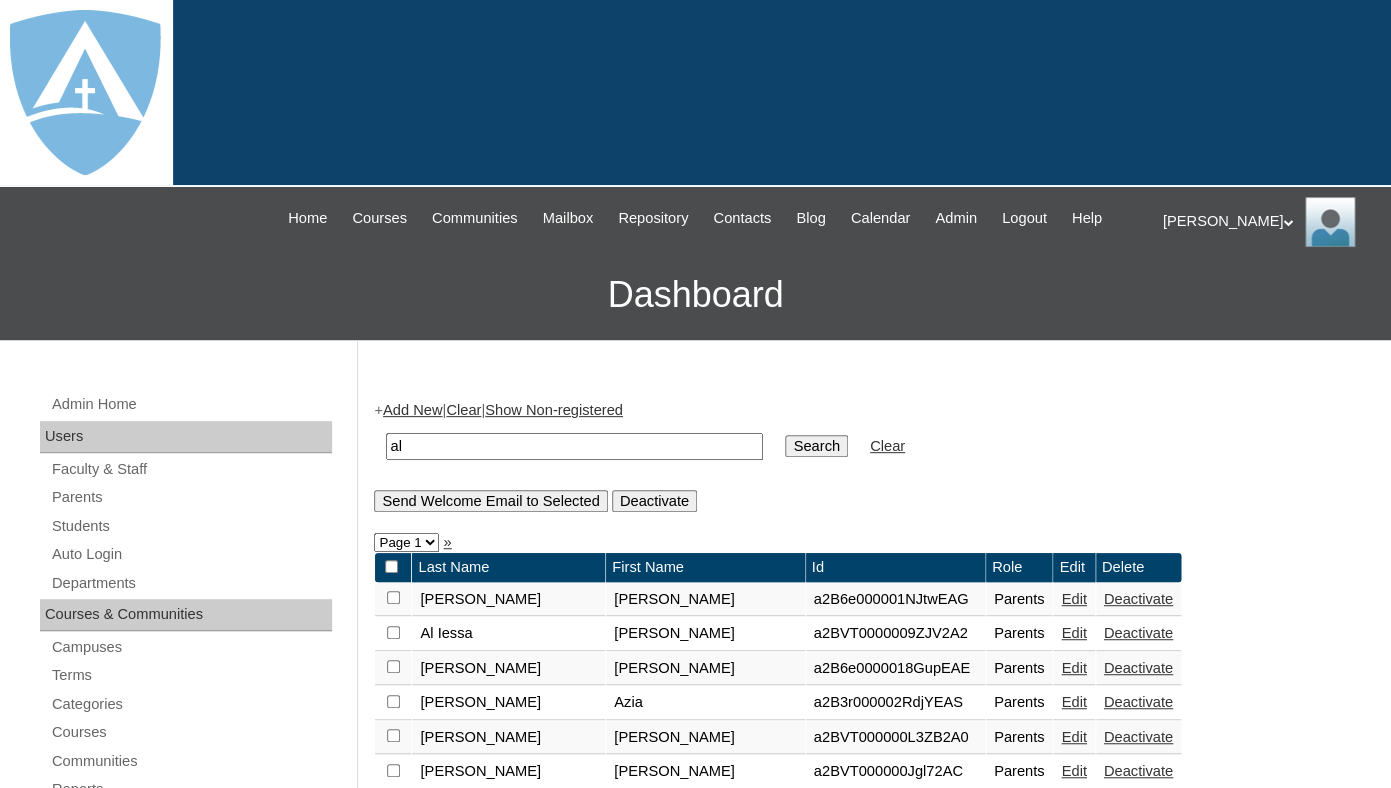 click on "Admin Home
Users
Faculty & Staff
Parents
Students
Auto Login
Departments
Courses & Communities
Campuses
Terms
Categories
Courses
Communities
Reports
Tools
Alerts
Abuse Reports
Course Evaluations
Import / Export
Clone Tools
Settings
End Users Session
Language Pack Editor
Test Admins
Turn Page
Login Code
Design
Stylesheet
Image Uploader
Lesson Icons
Update Banner
Reports
Faculty Logins
Student Logins
Student Engagements
Expiring Enrollments
Email Logs
Autoconvert Logs
Certificates
Language Filter
Dormant Students
Query Builder
Support
Internal Help Desk" at bounding box center [188, 1038] 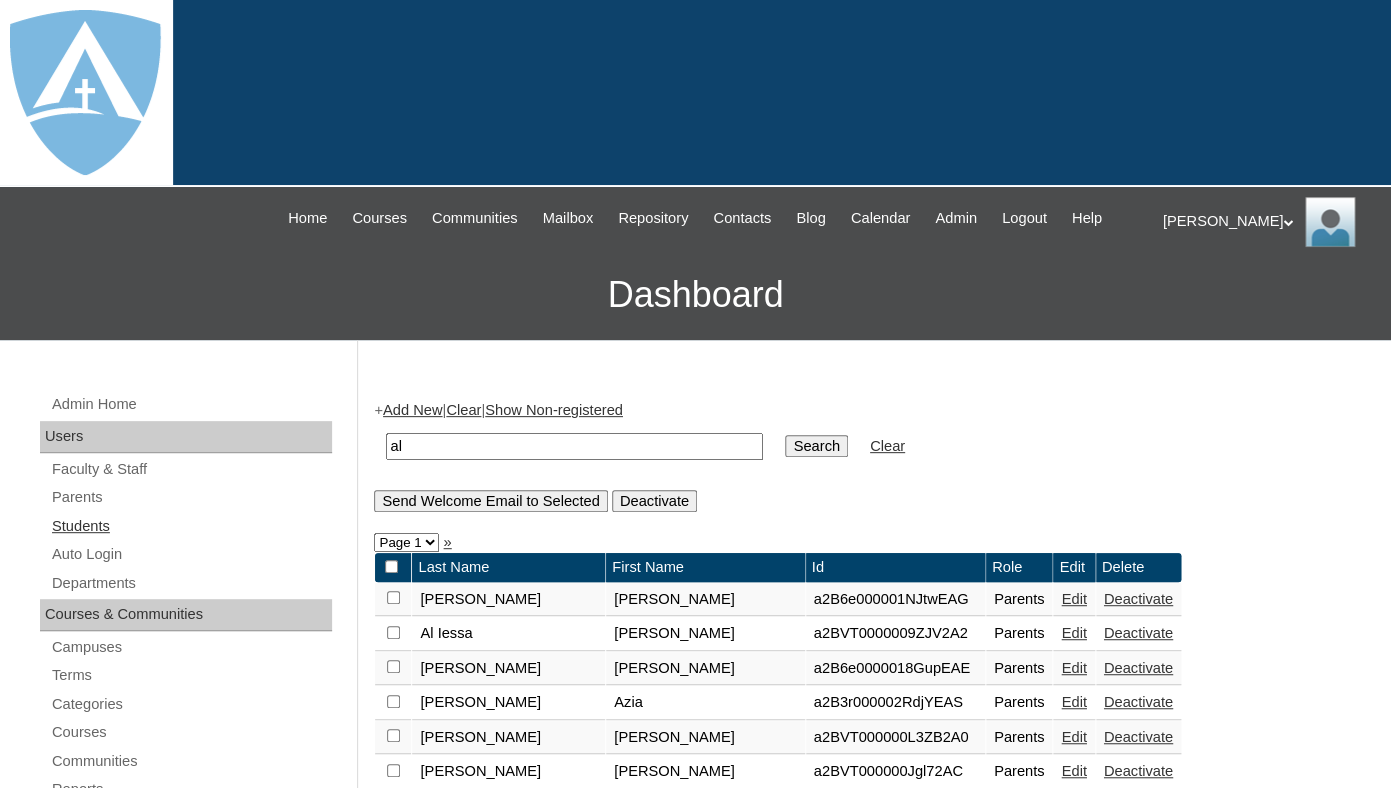 click on "Students" at bounding box center (191, 526) 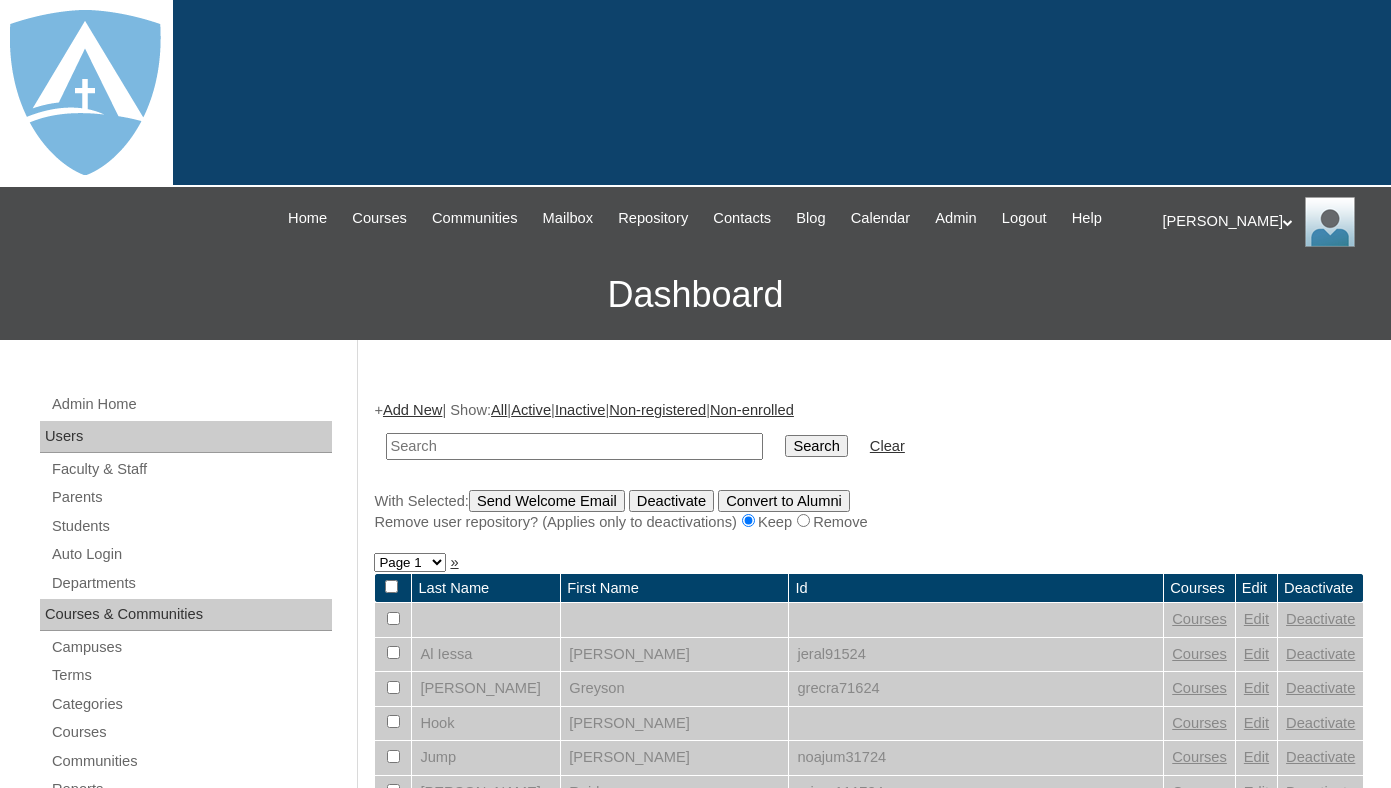 scroll, scrollTop: 0, scrollLeft: 0, axis: both 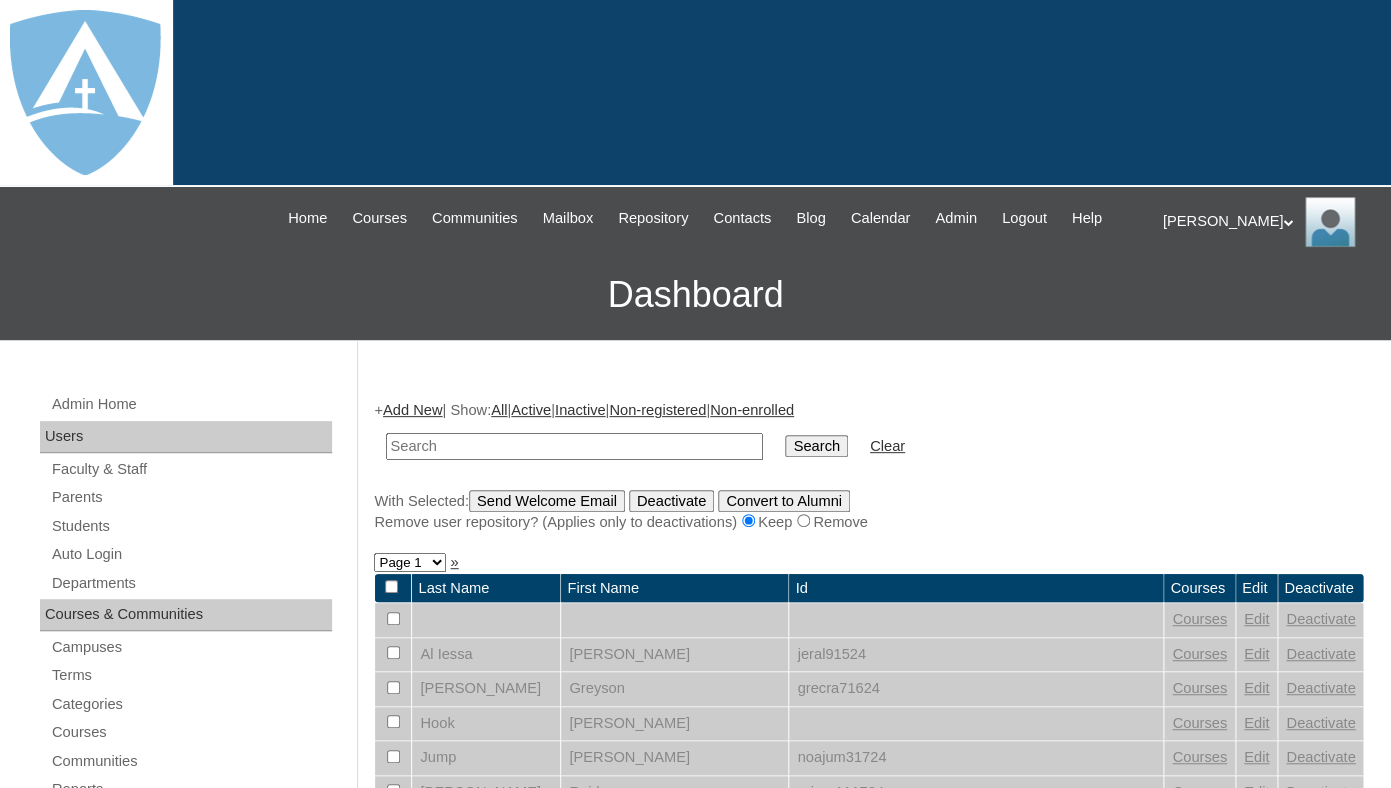 click at bounding box center [574, 446] 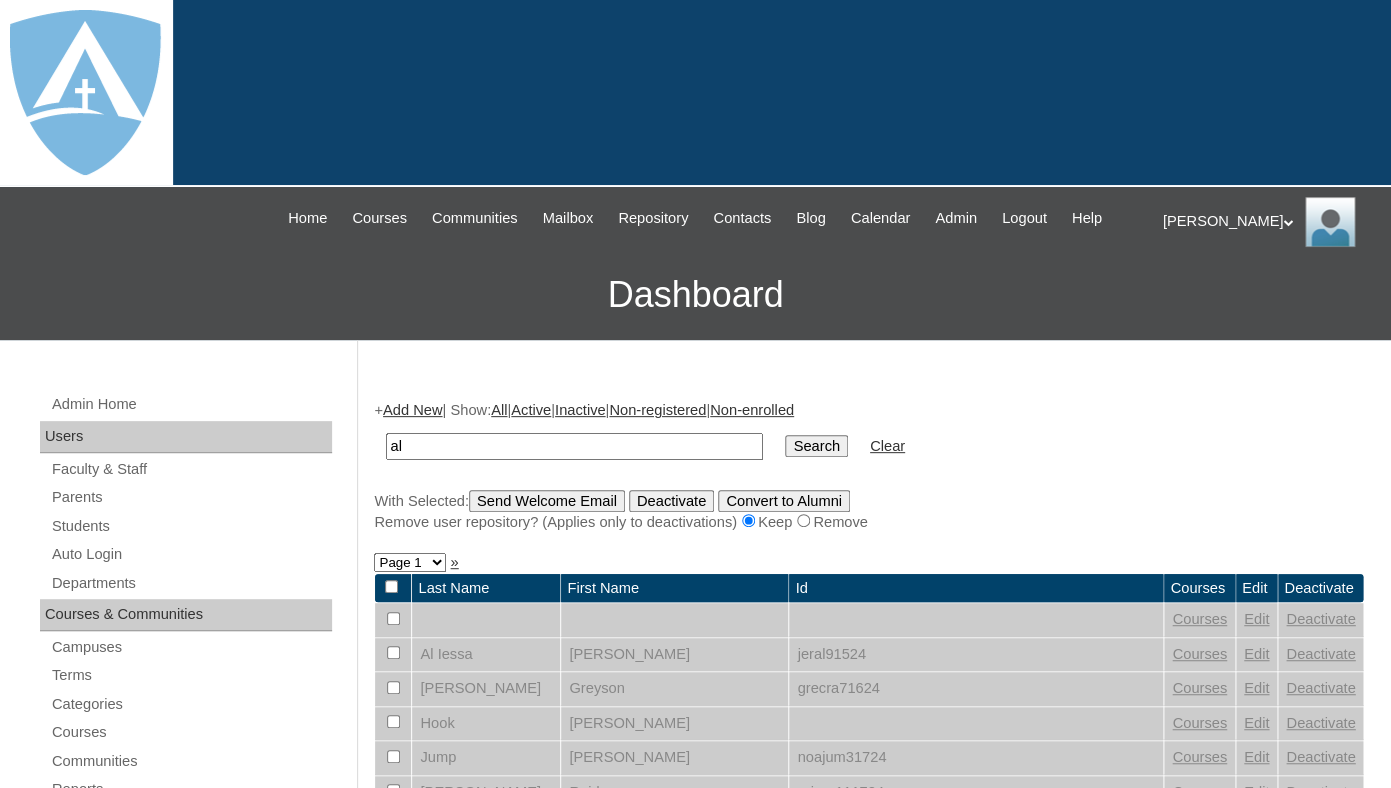 type on "al" 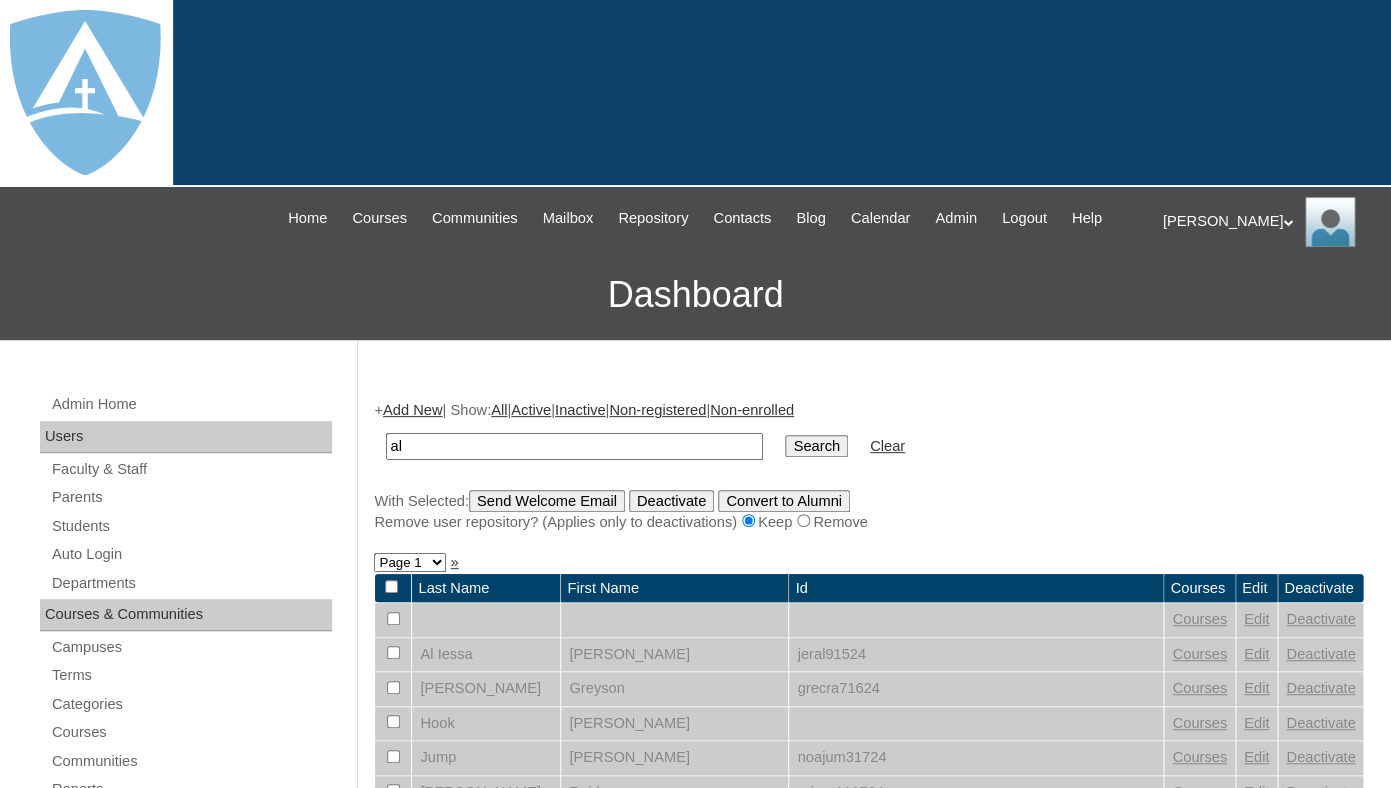 click on "Search" at bounding box center [816, 446] 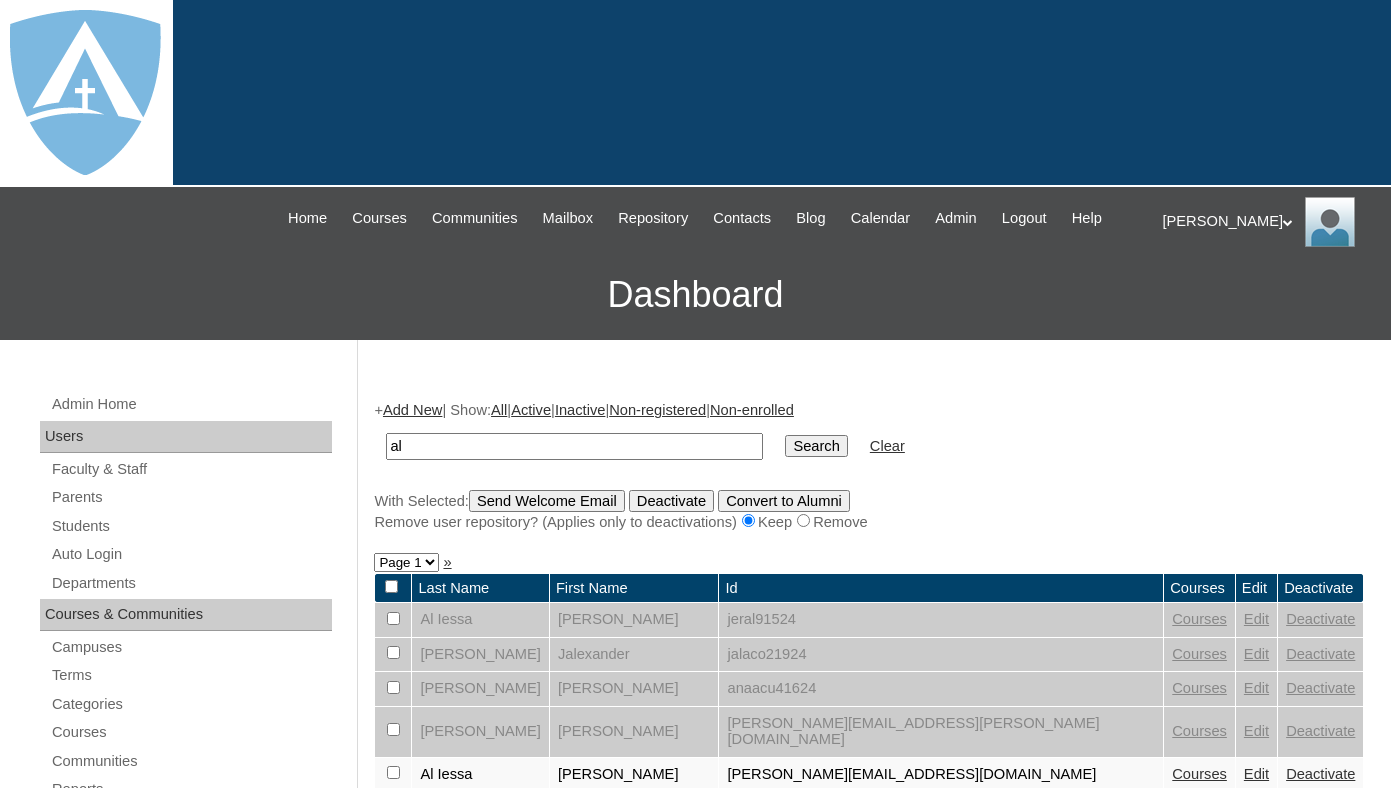 scroll, scrollTop: 315, scrollLeft: 0, axis: vertical 